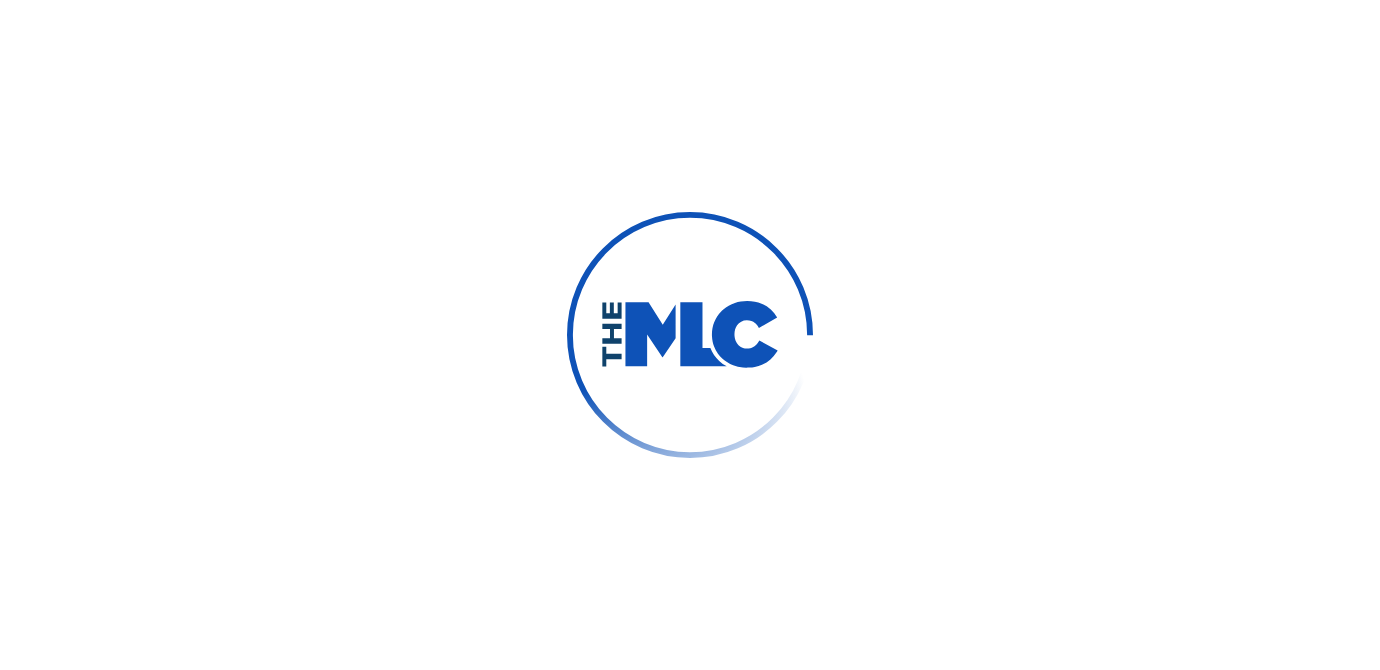 scroll, scrollTop: 0, scrollLeft: 0, axis: both 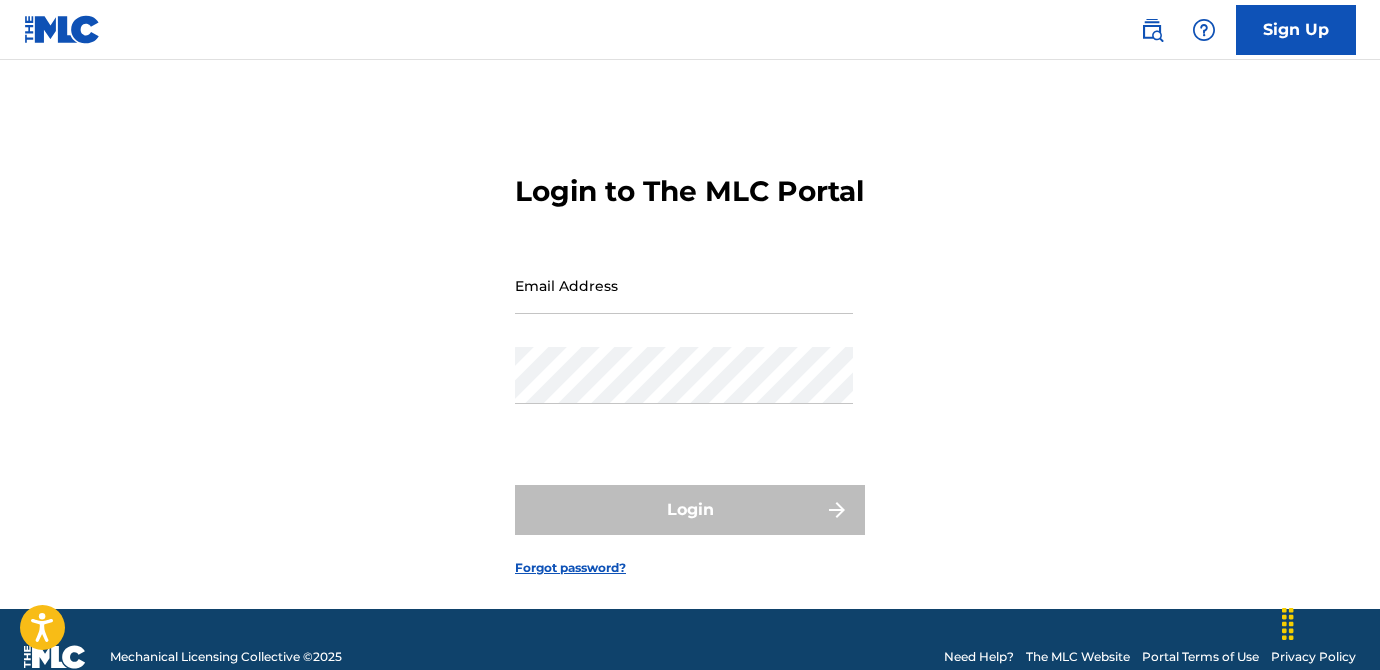 click on "Email Address" at bounding box center [684, 285] 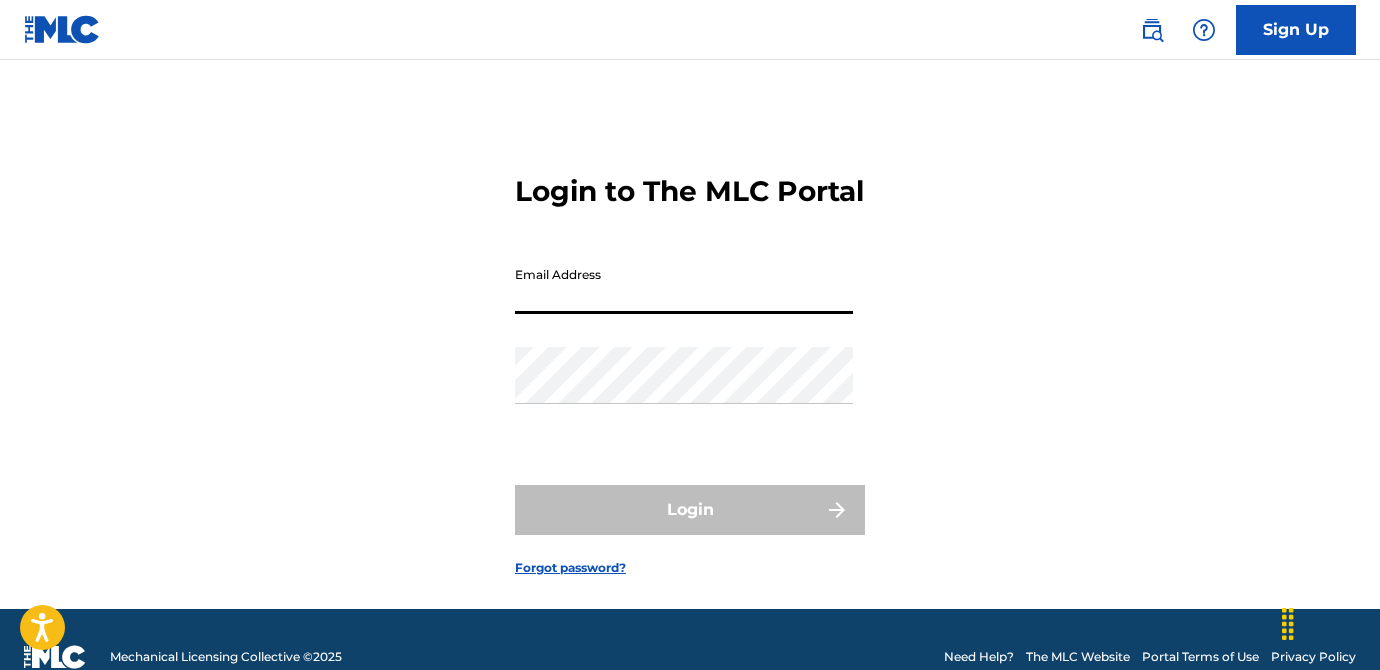type on "[EMAIL]" 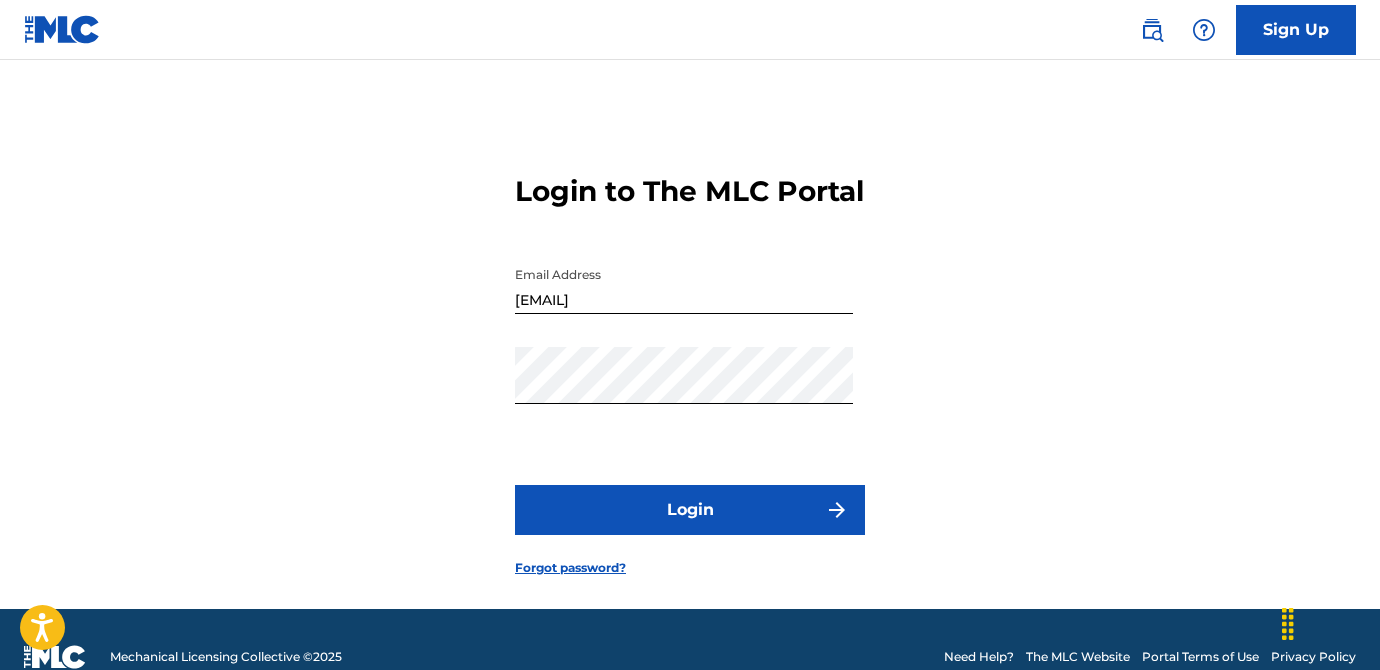 click on "Login" at bounding box center (690, 510) 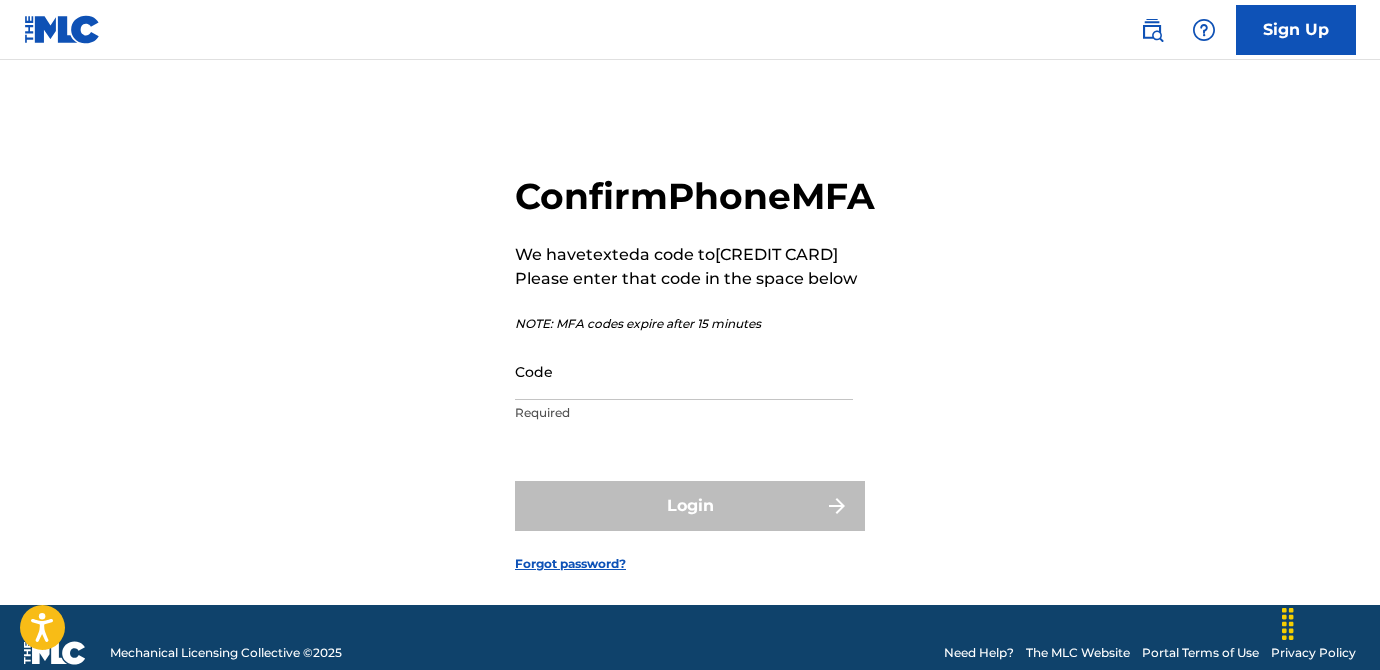 click on "Code" at bounding box center [684, 371] 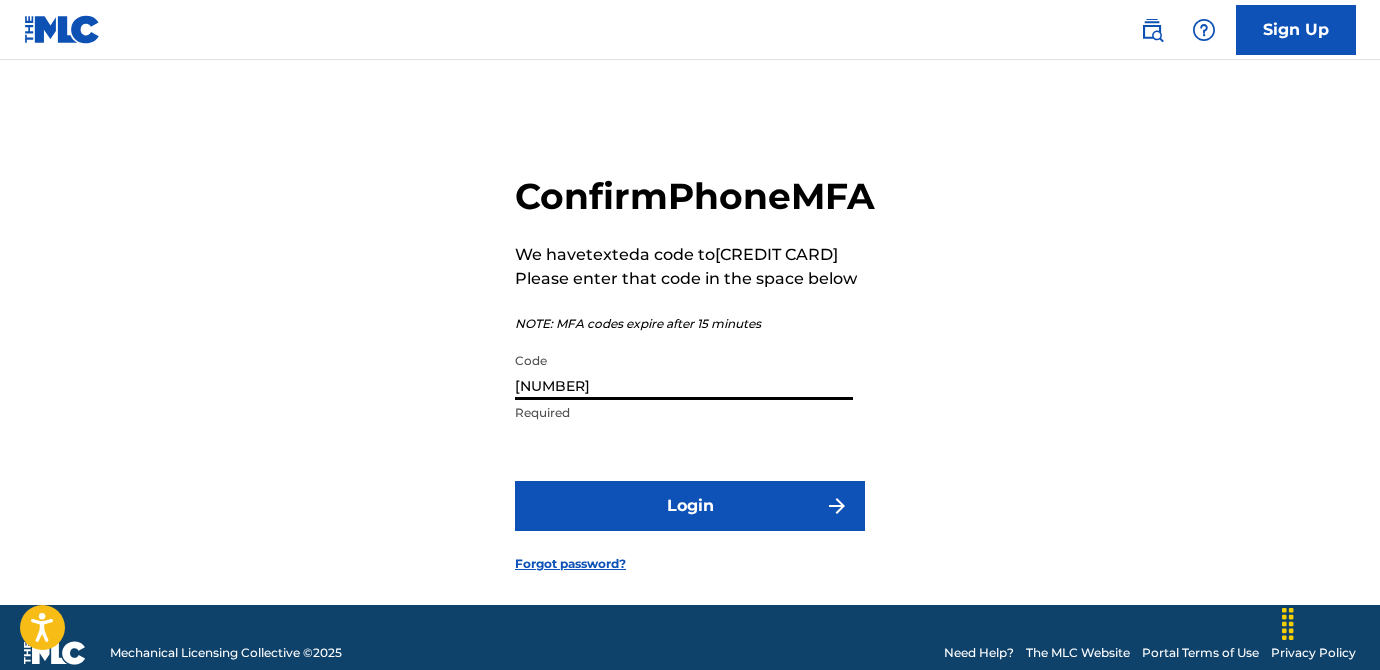 type on "[NUMBER]" 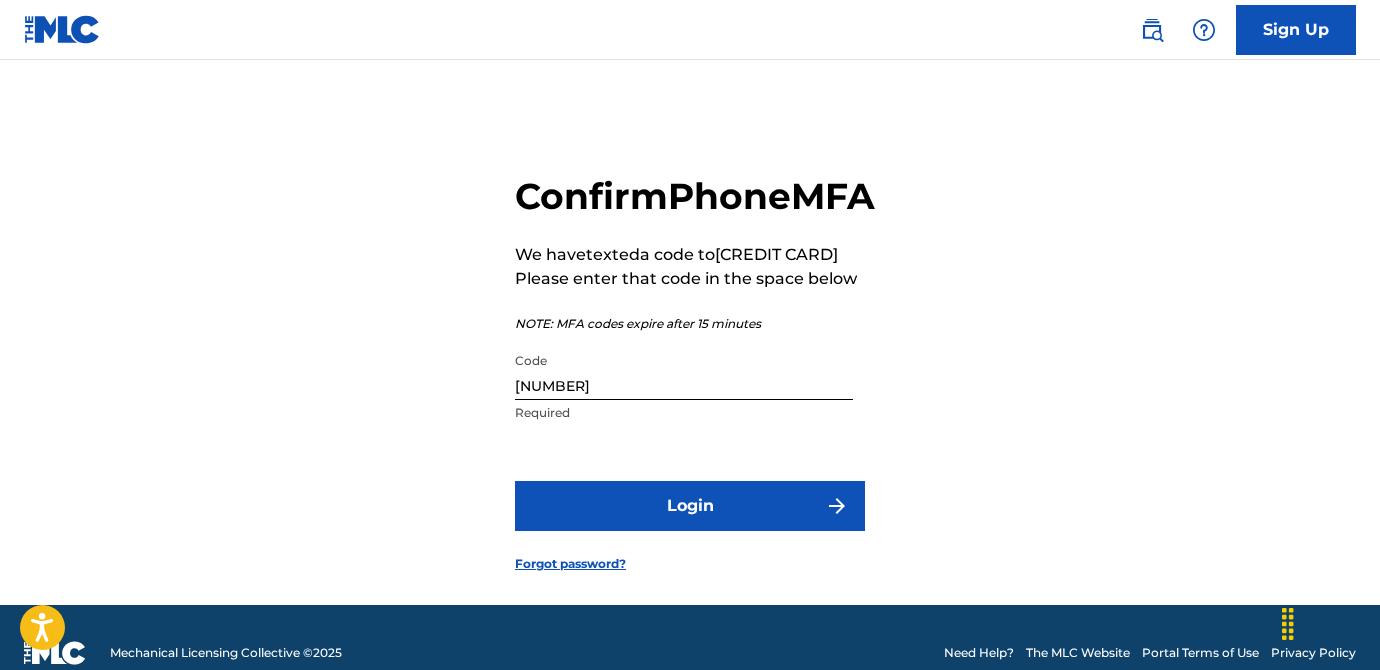 click on "Login" at bounding box center (690, 506) 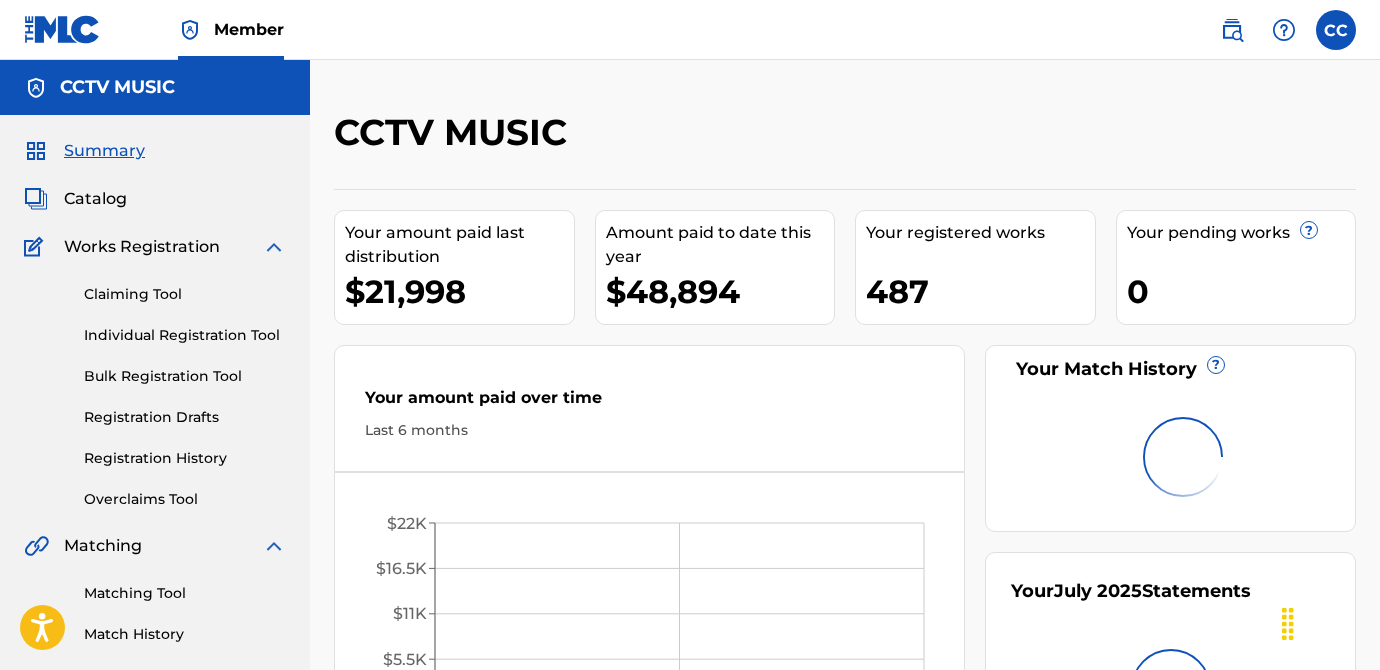 scroll, scrollTop: 0, scrollLeft: 0, axis: both 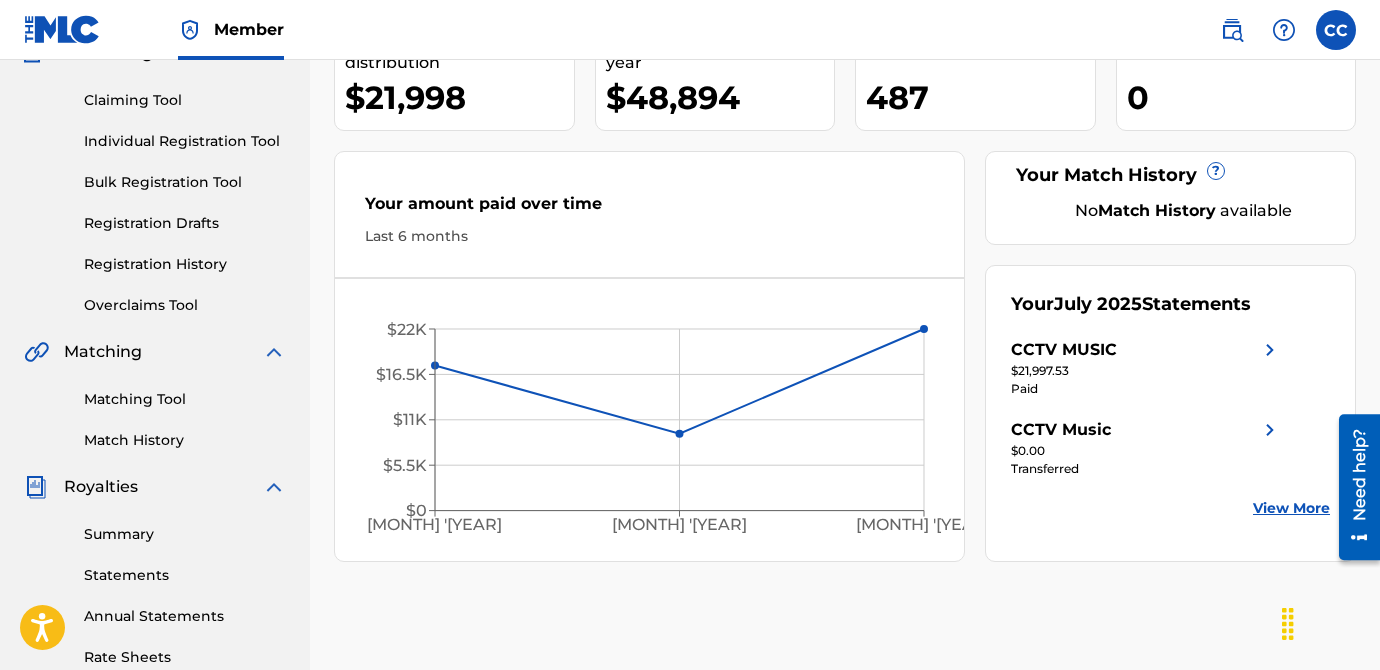 click on "CCTV MUSIC" at bounding box center (1146, 350) 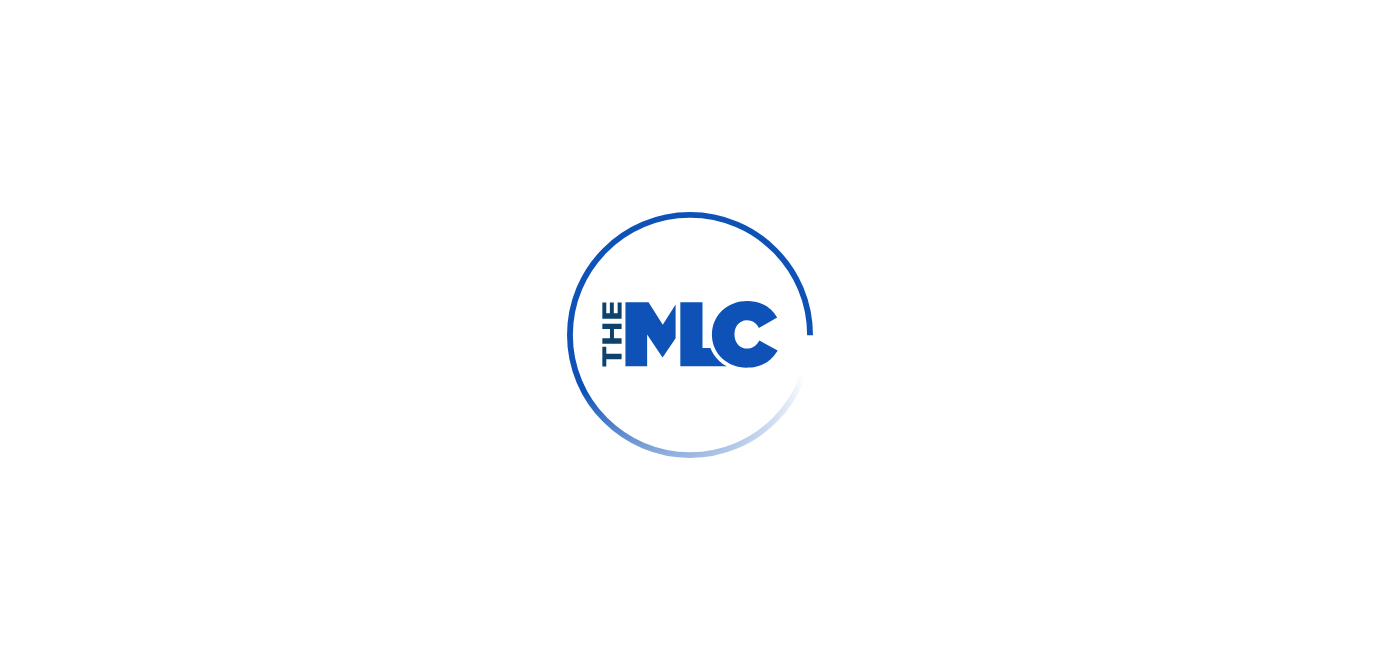 scroll, scrollTop: 0, scrollLeft: 0, axis: both 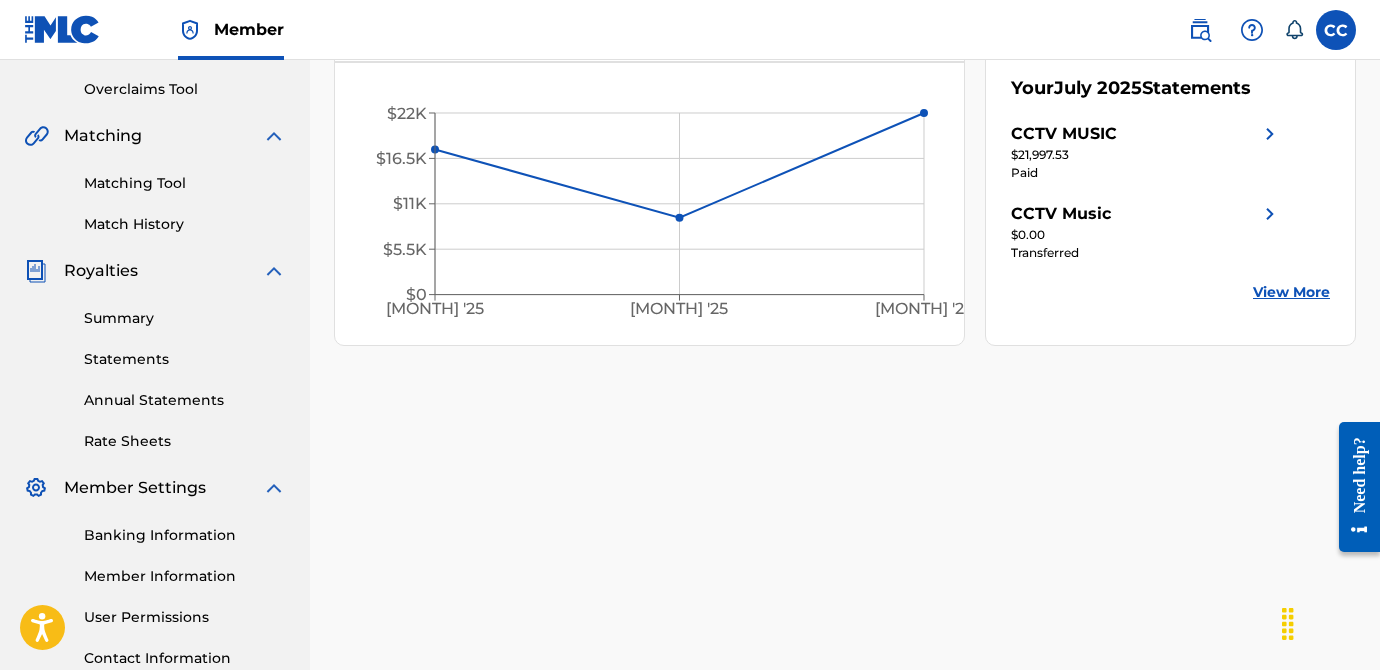 click on "Statements" at bounding box center (185, 359) 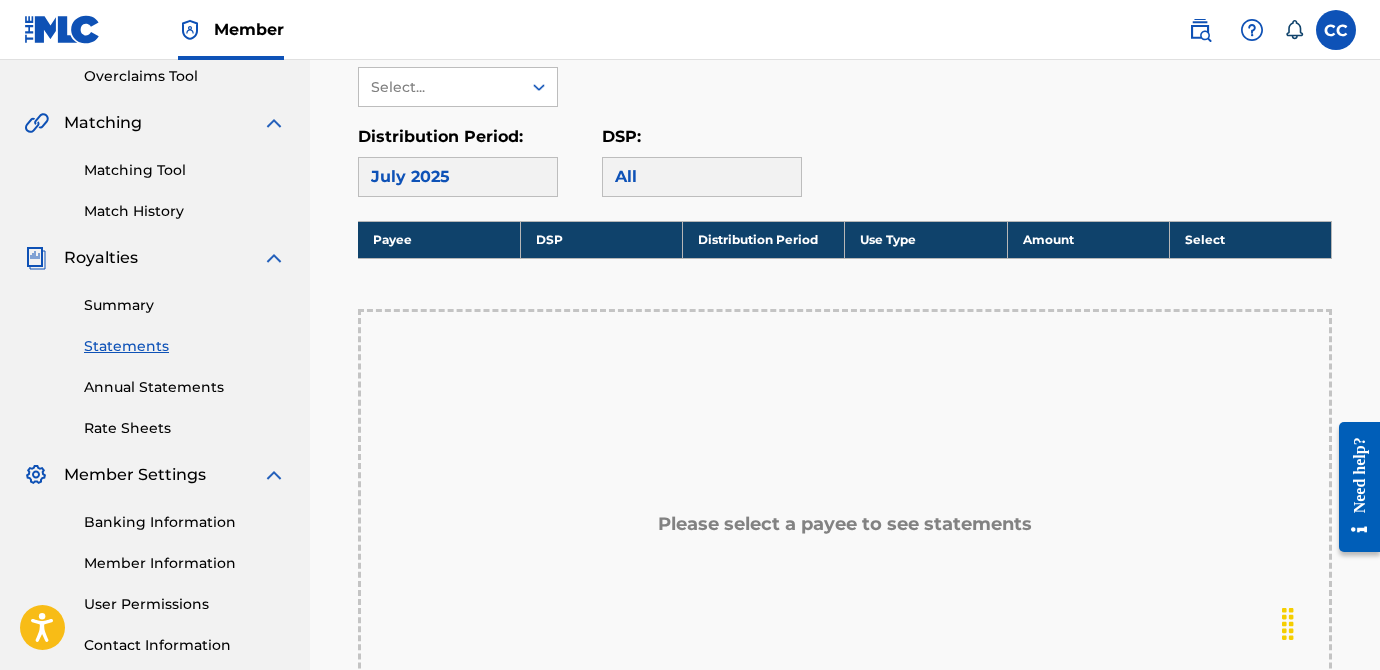 scroll, scrollTop: 425, scrollLeft: 0, axis: vertical 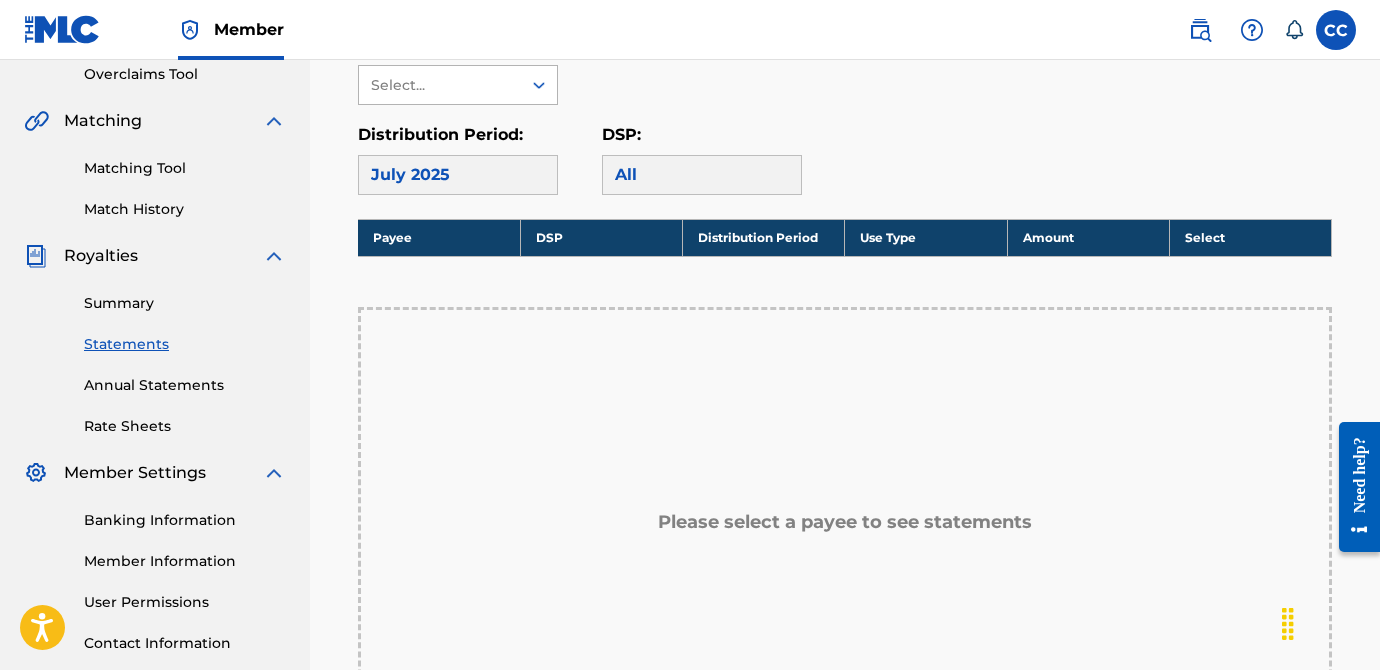 click on "Select..." at bounding box center (439, 85) 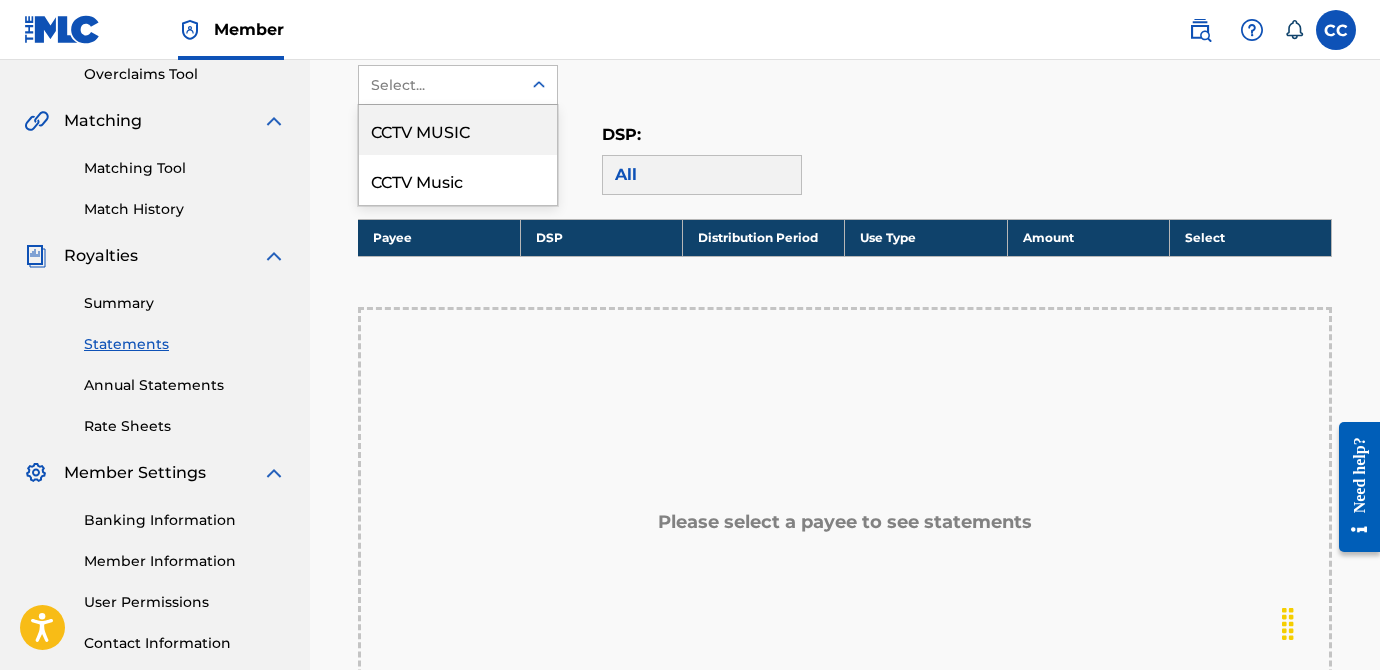 click on "CCTV MUSIC" at bounding box center [458, 130] 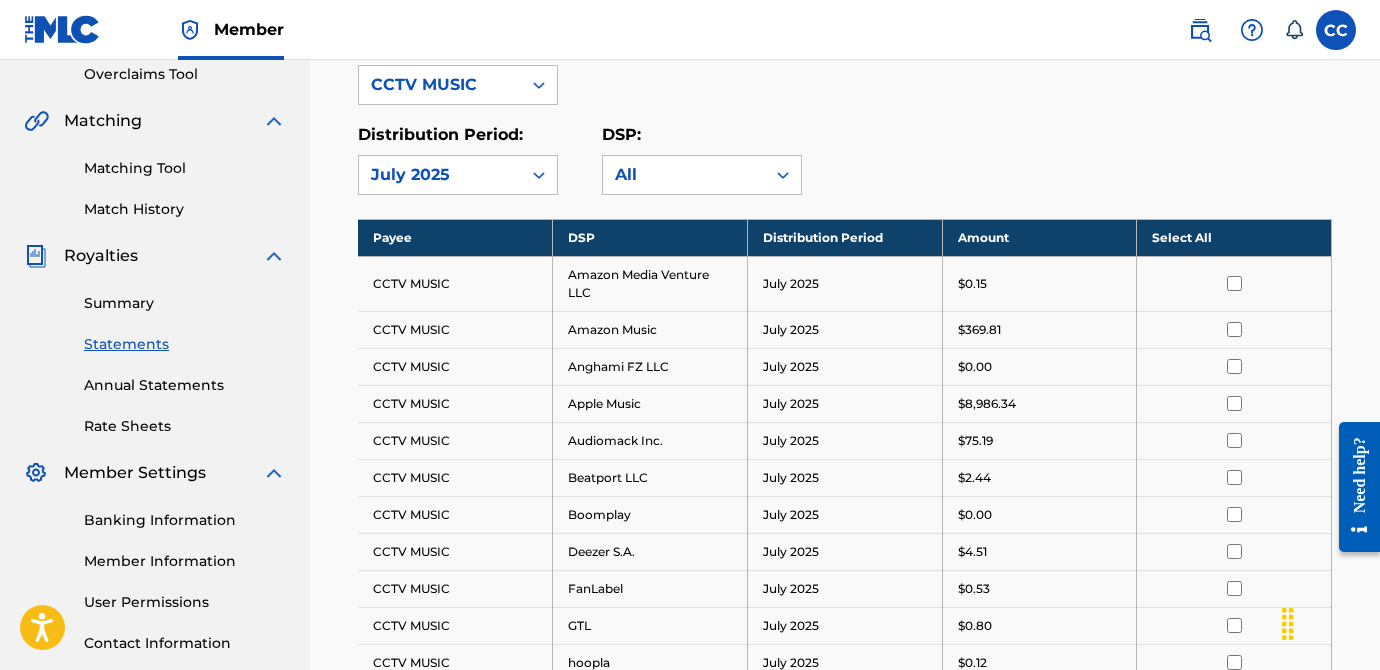 click on "CCTV MUSIC" at bounding box center [440, 85] 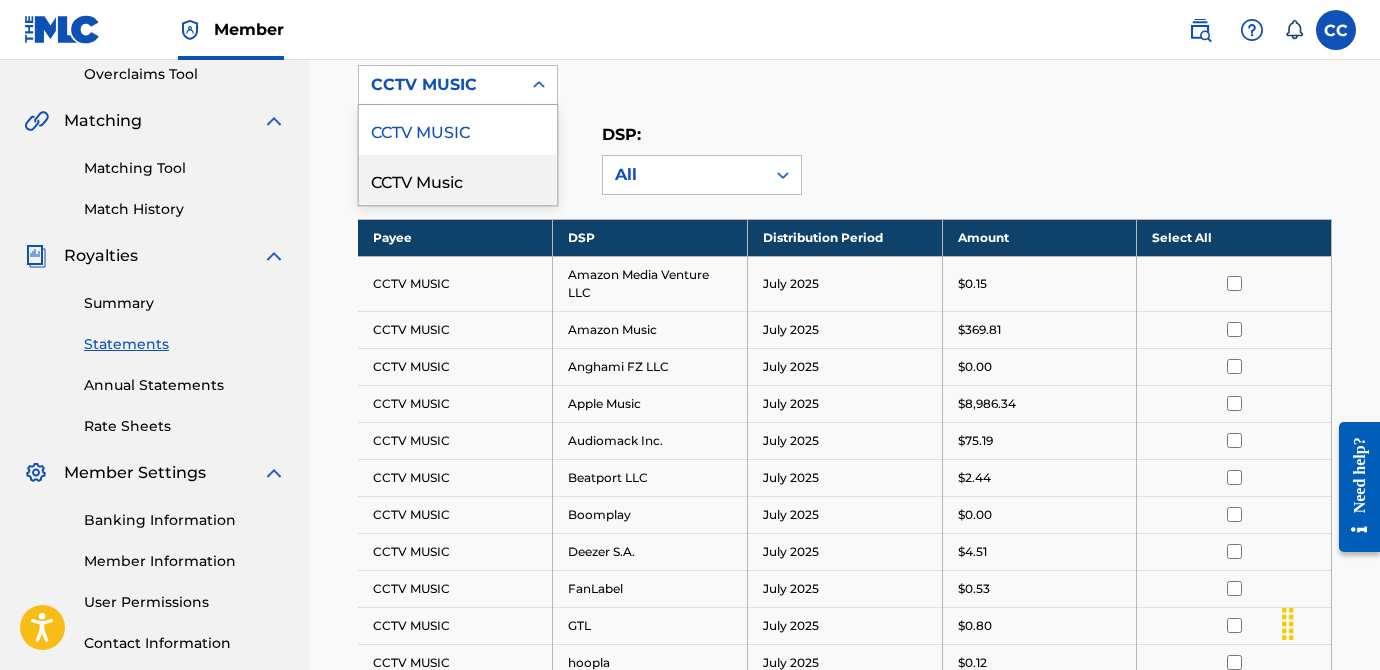 click on "CCTV Music" at bounding box center (458, 180) 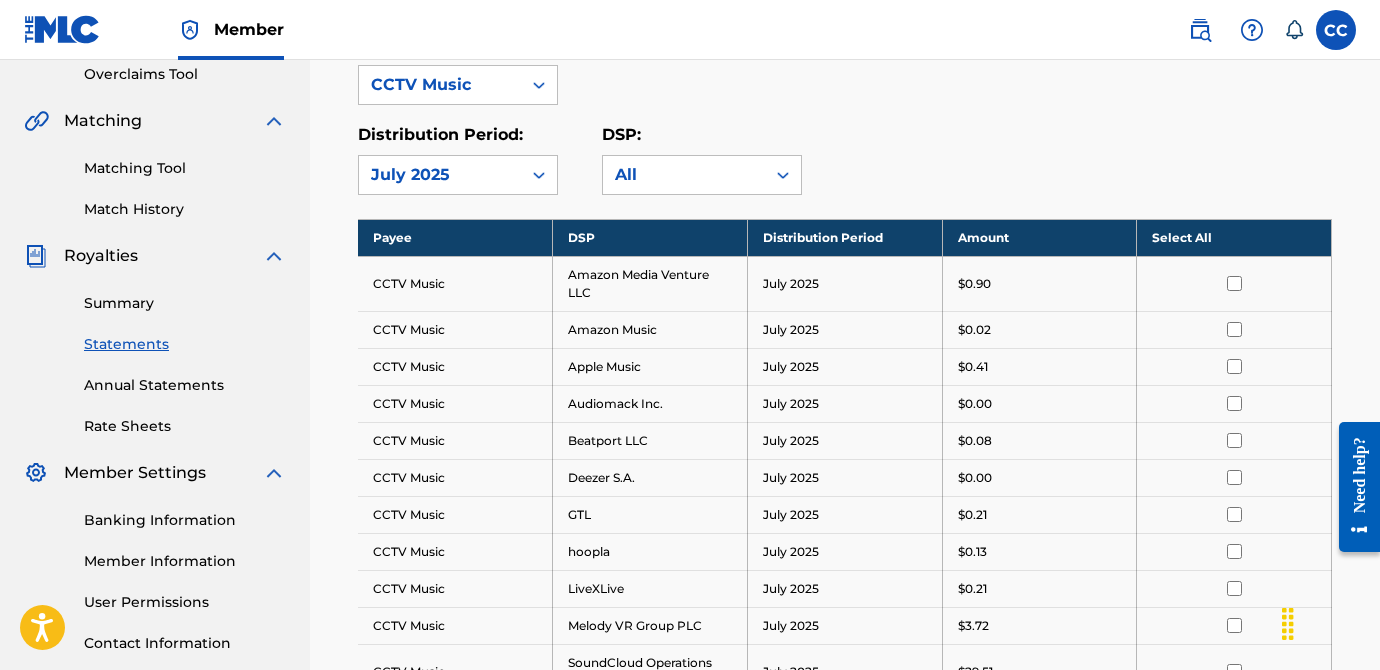 click on "Payee: option CCTV Music, selected. CCTV Music Distribution Period: July 2025 DSP: All" at bounding box center [845, 114] 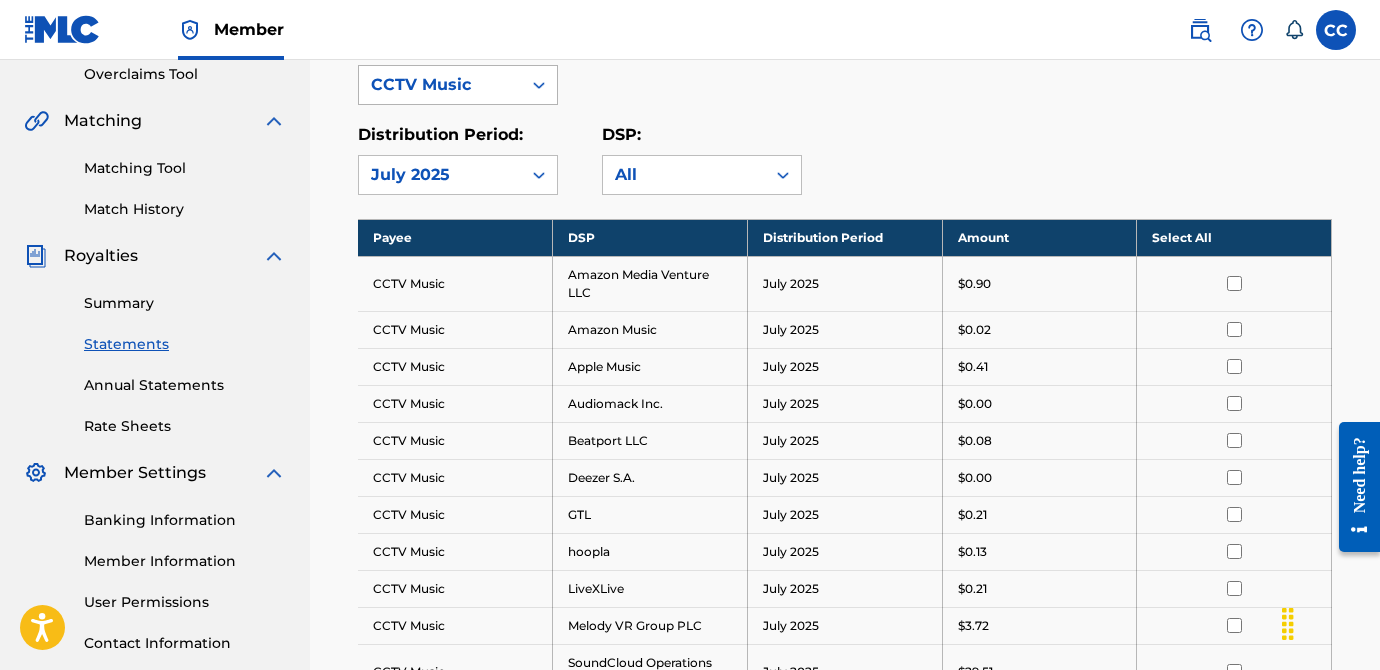 click on "CCTV Music" at bounding box center [440, 85] 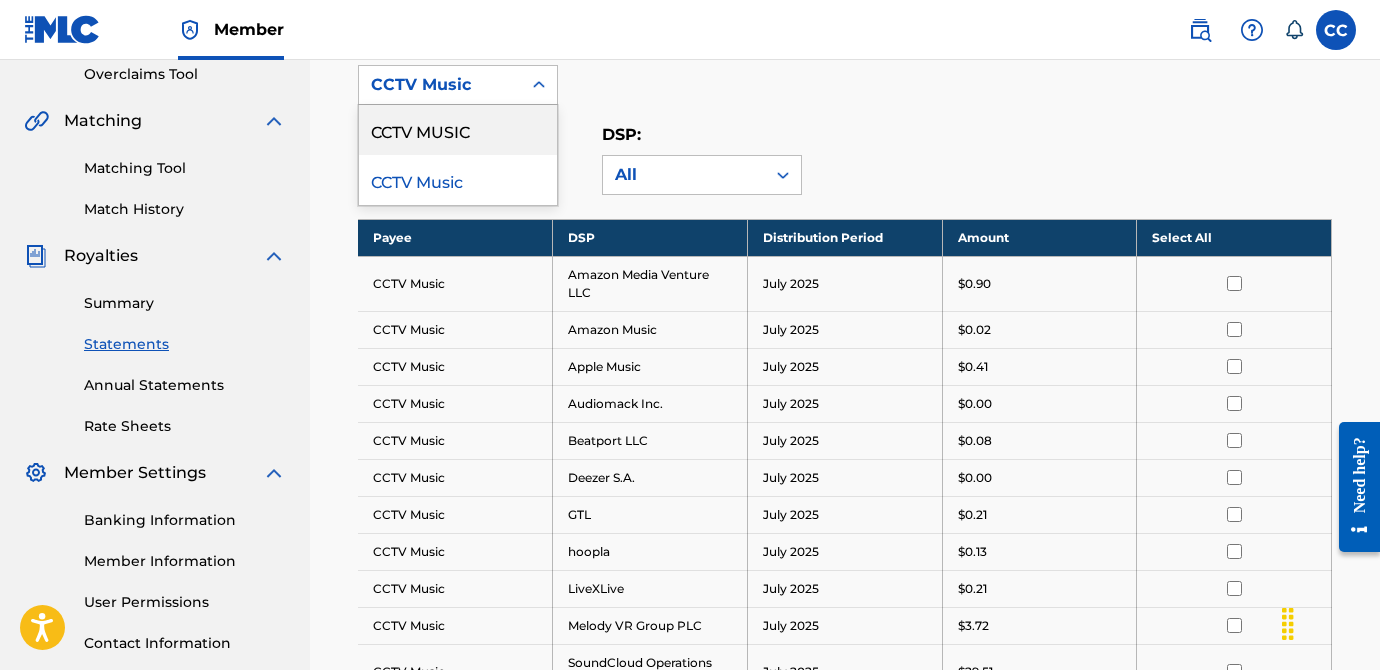 click on "CCTV MUSIC" at bounding box center (458, 130) 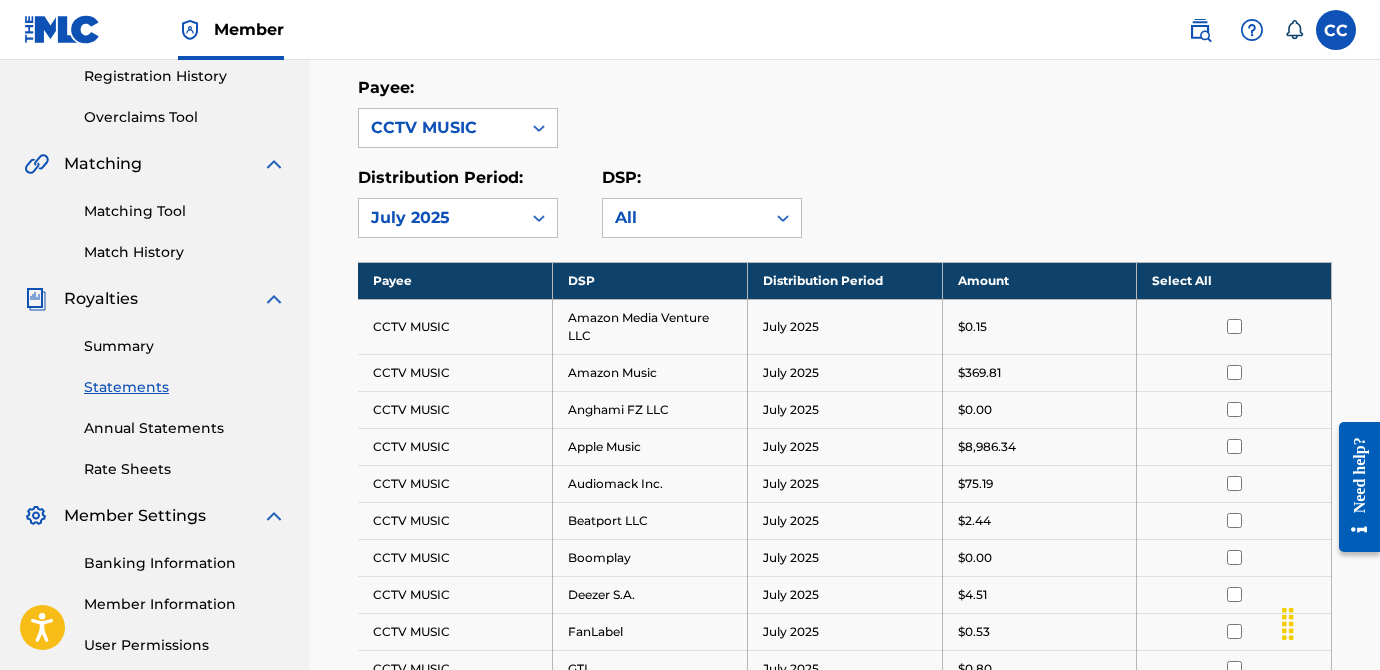 scroll, scrollTop: 381, scrollLeft: 0, axis: vertical 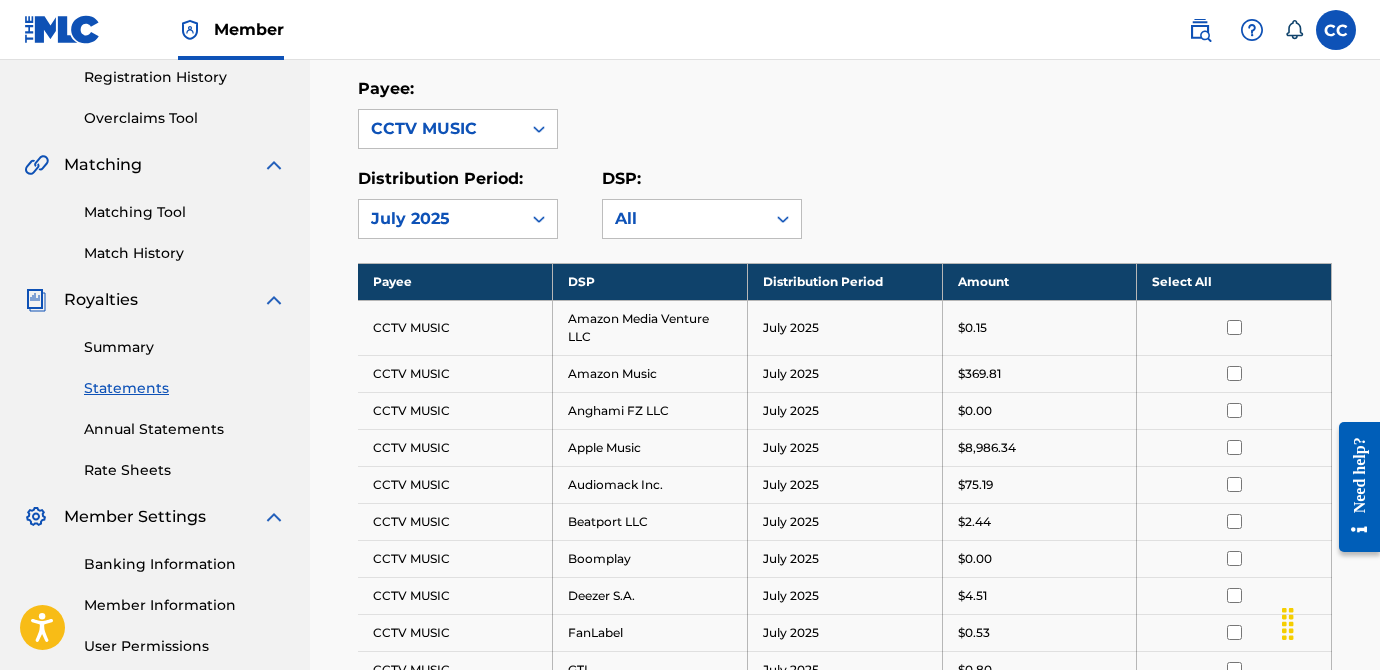 click on "Select All" at bounding box center [1234, 281] 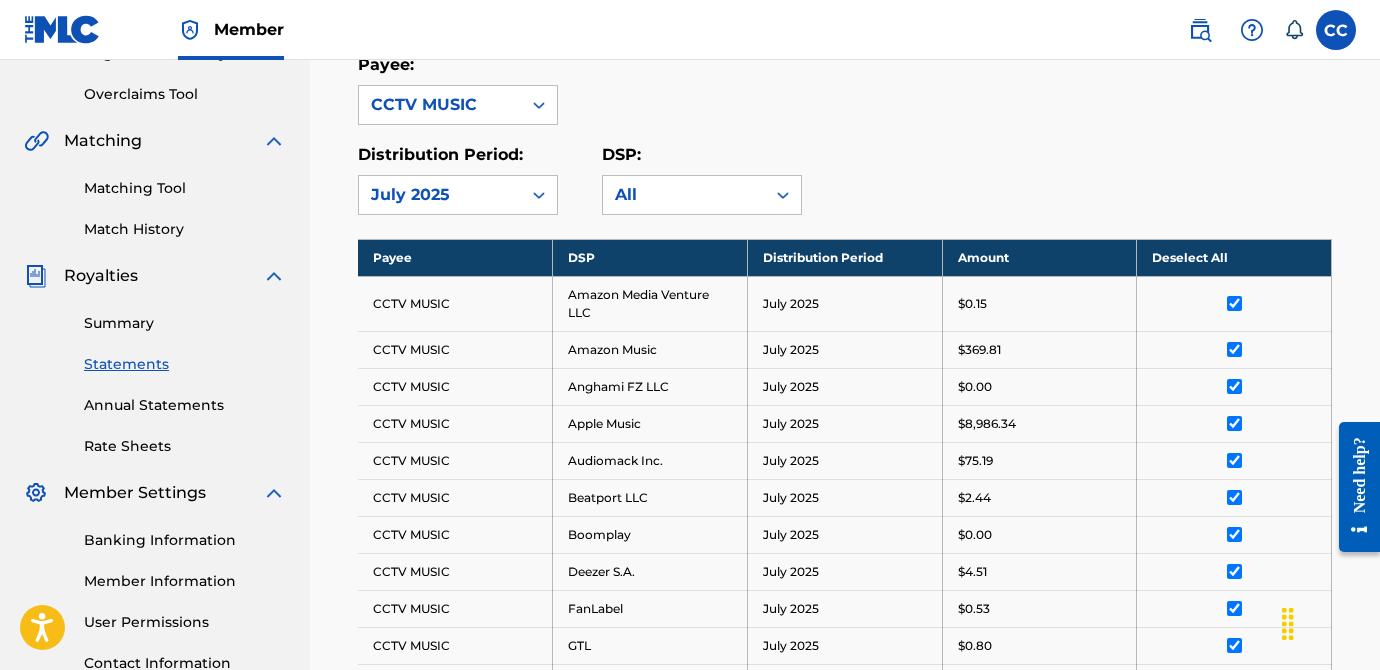 scroll, scrollTop: 393, scrollLeft: 0, axis: vertical 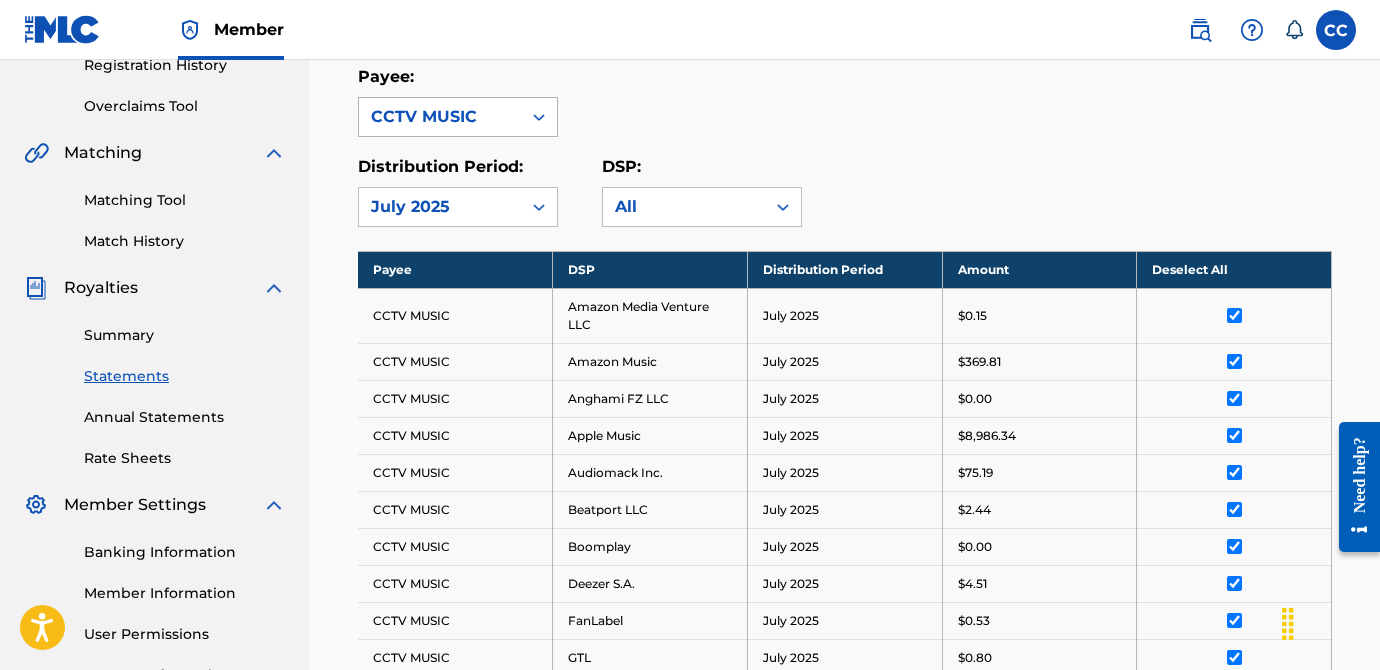 click on "CCTV MUSIC" at bounding box center (440, 117) 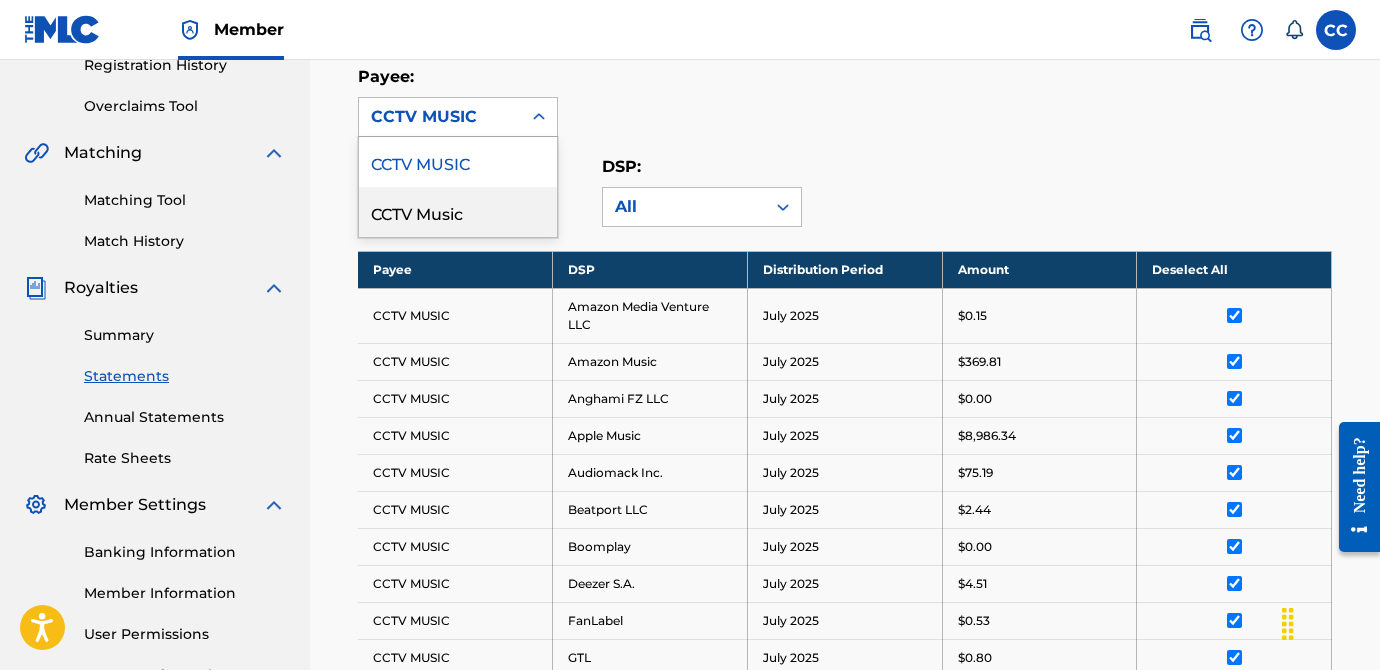 click on "CCTV Music" at bounding box center [458, 212] 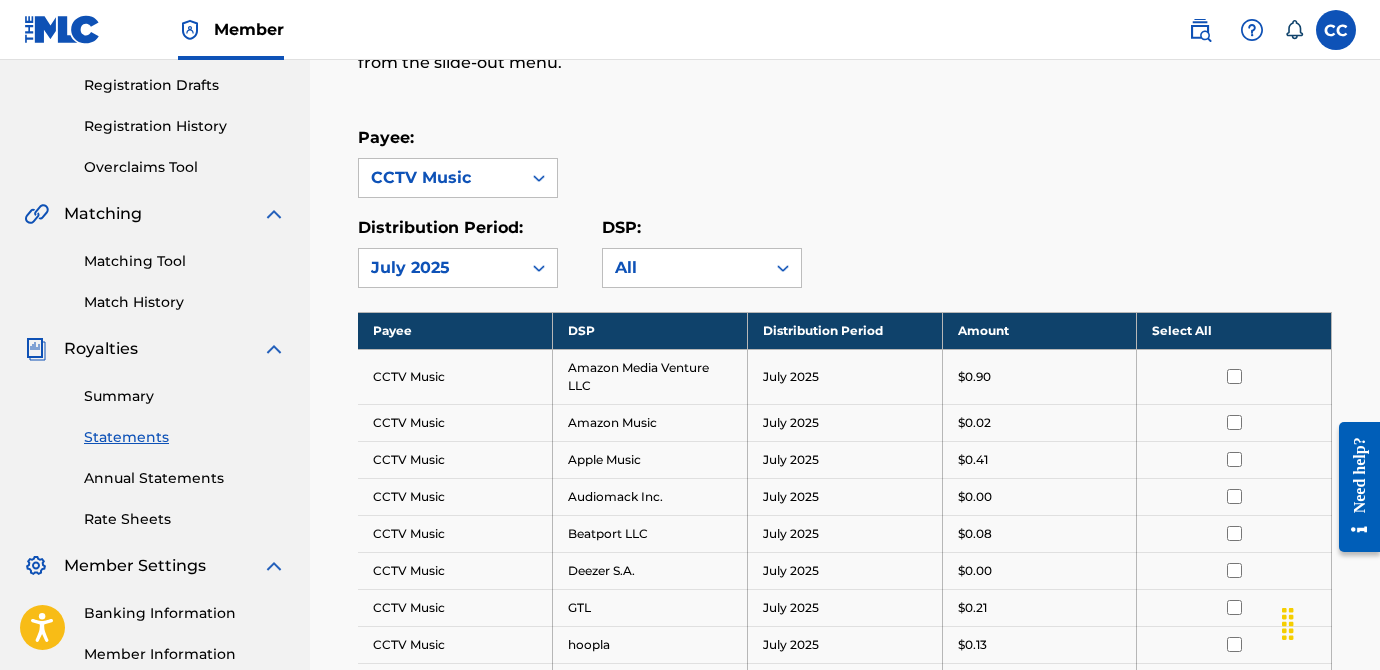 scroll, scrollTop: 82, scrollLeft: 0, axis: vertical 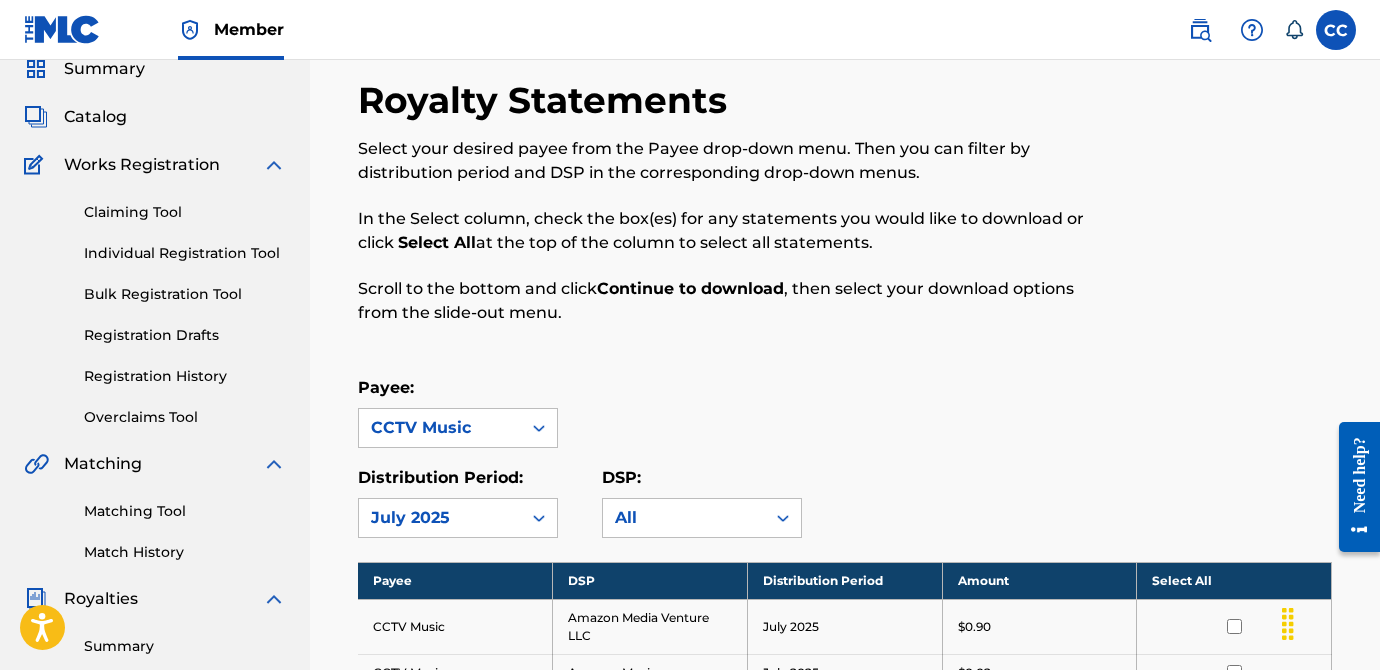 click on "CCTV Music" at bounding box center [440, 428] 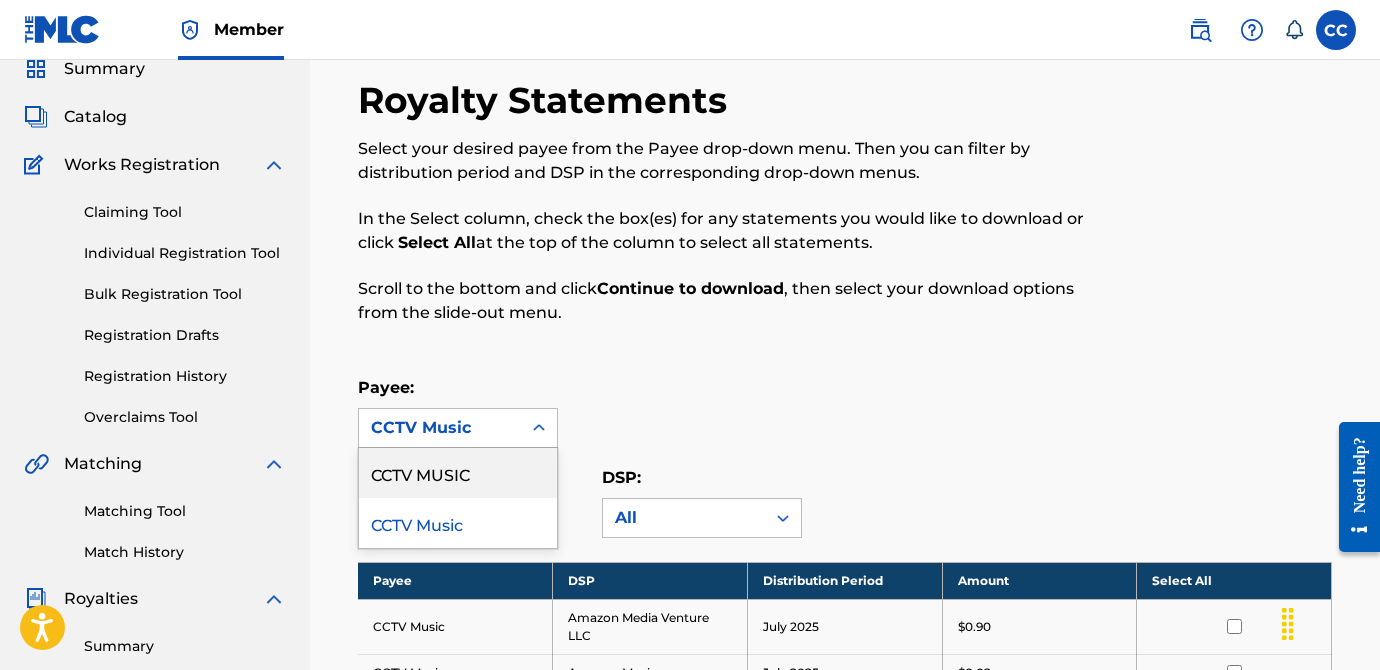 click on "CCTV MUSIC" at bounding box center [458, 473] 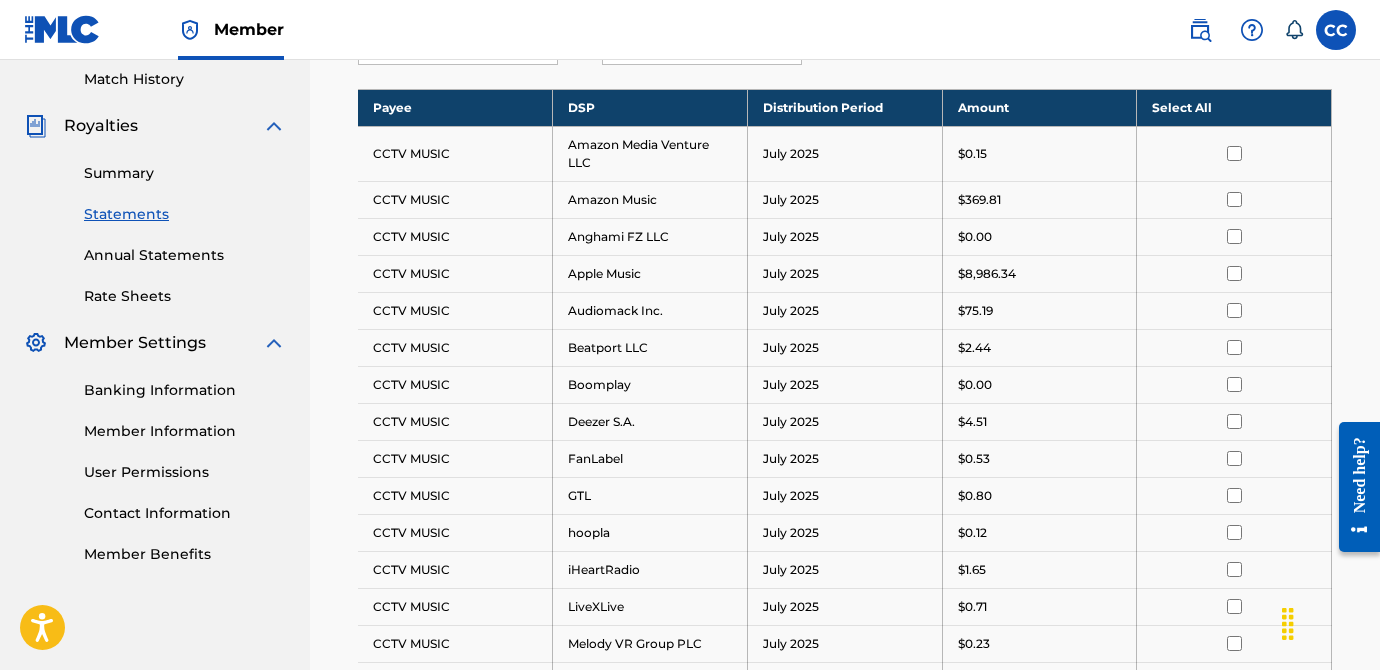 scroll, scrollTop: 557, scrollLeft: 0, axis: vertical 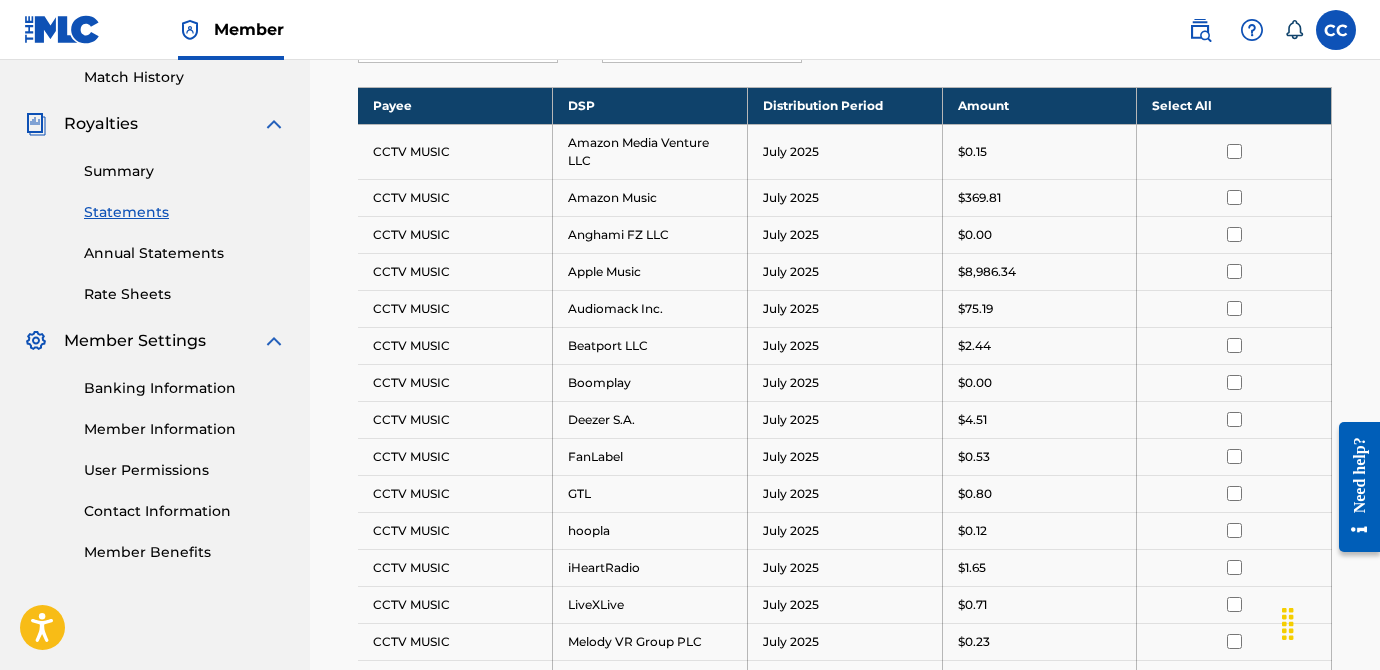 click on "Select All" at bounding box center [1234, 105] 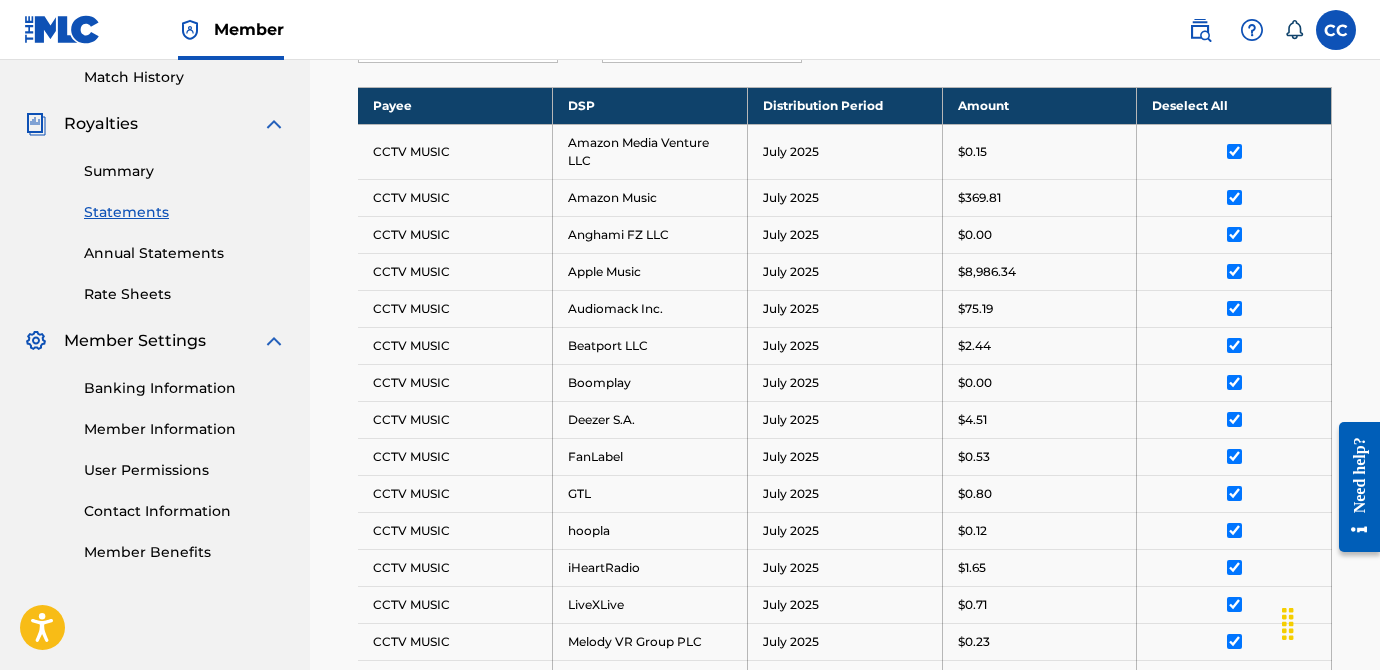 scroll, scrollTop: 1278, scrollLeft: 0, axis: vertical 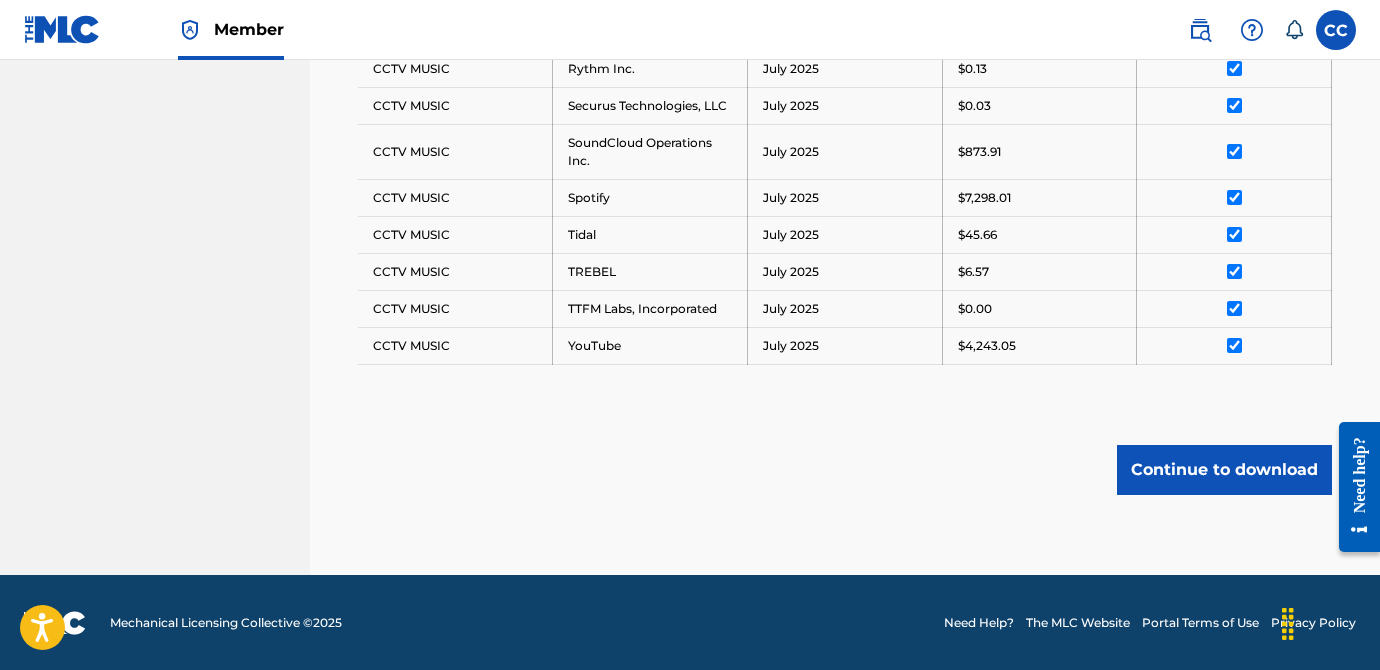 click on "Continue to download" at bounding box center [1224, 470] 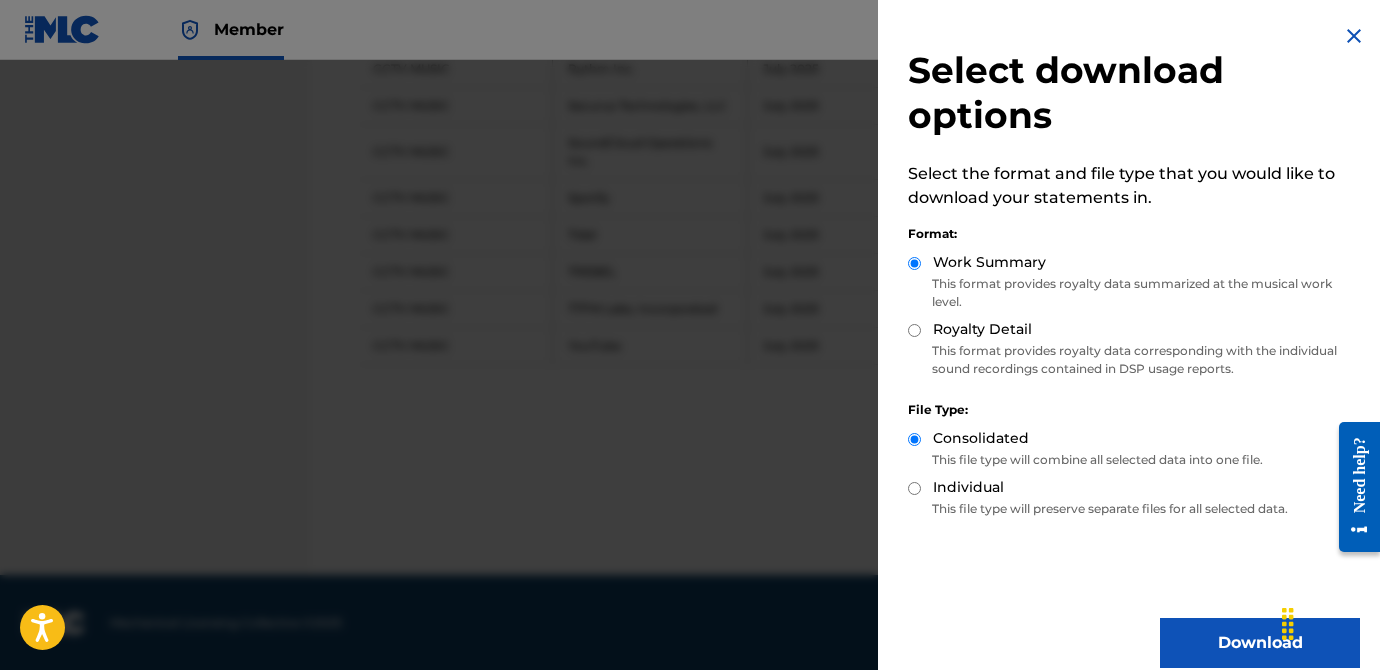 click on "Royalty Detail" at bounding box center (914, 330) 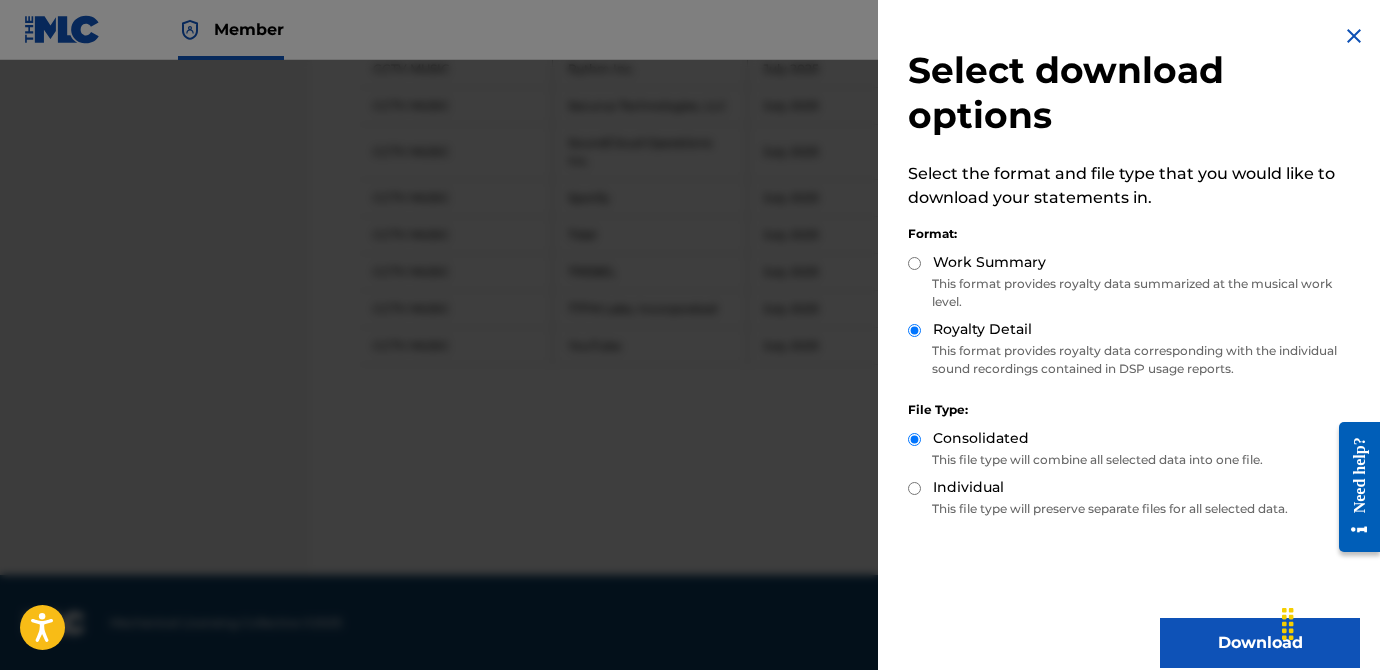 click on "Download" at bounding box center [1260, 643] 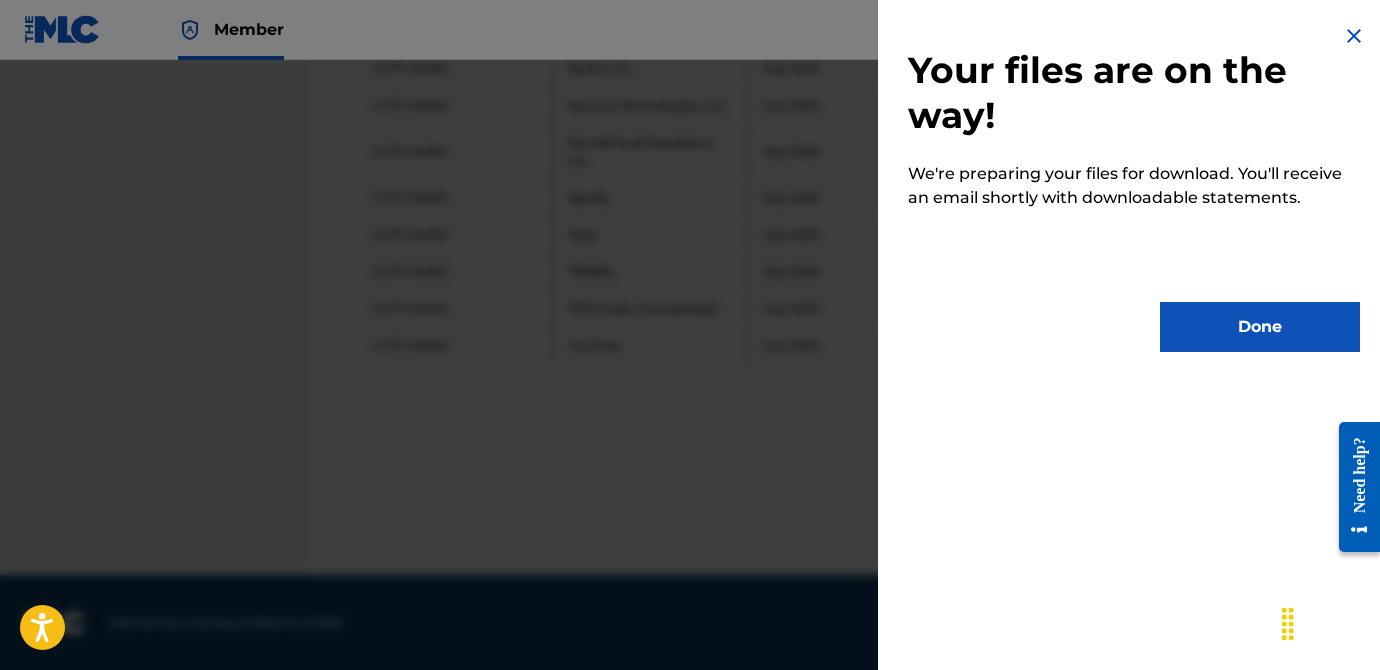 click on "Done" at bounding box center (1260, 327) 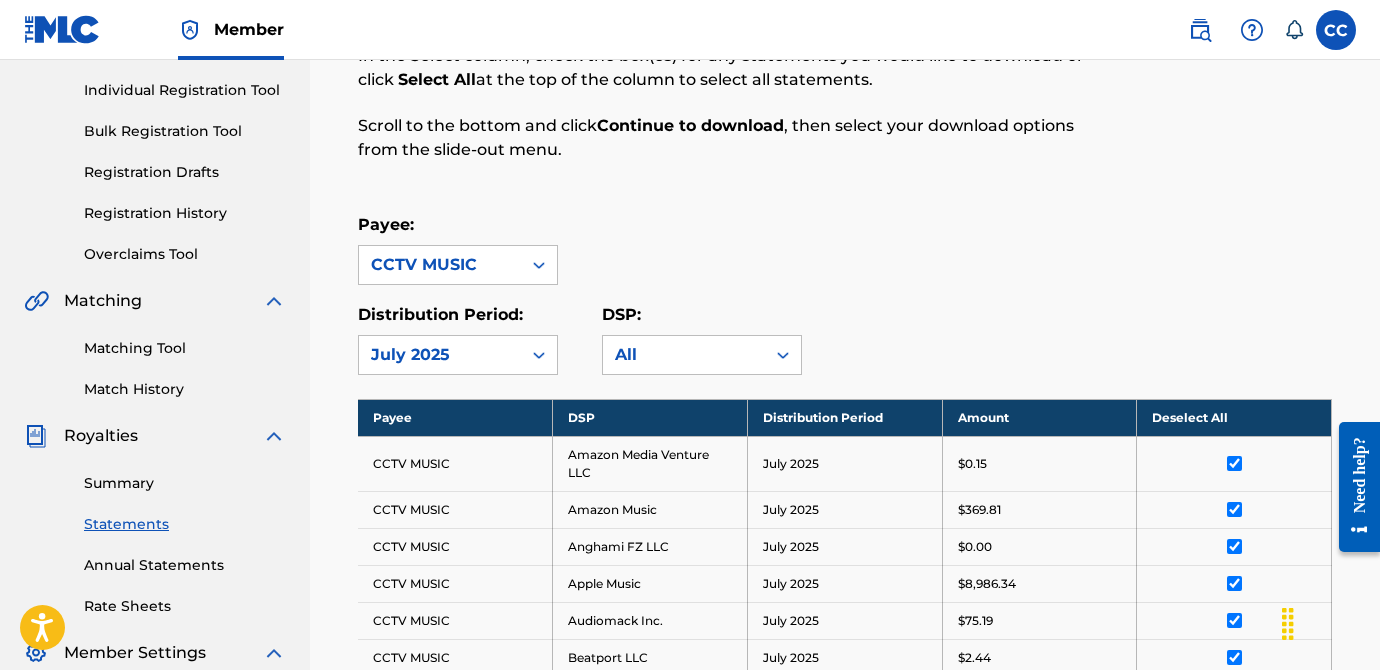 scroll, scrollTop: 249, scrollLeft: 0, axis: vertical 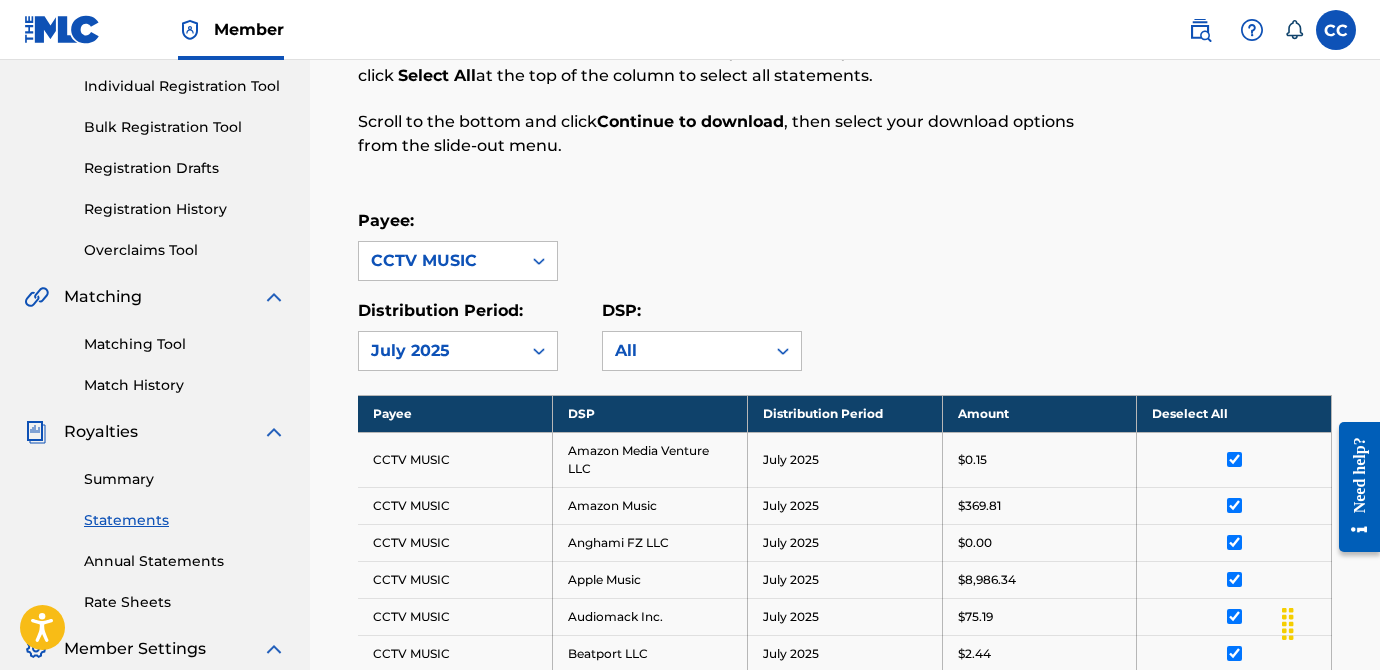 click on "Summary" at bounding box center [185, 479] 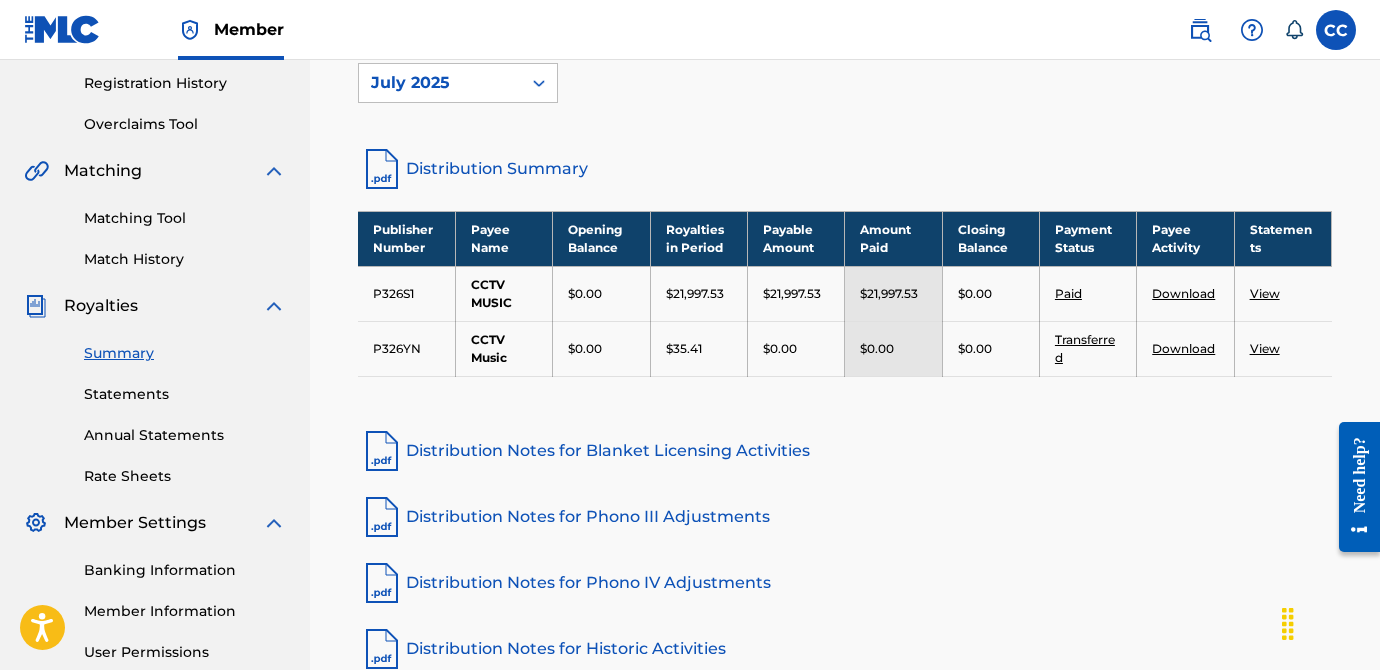 scroll, scrollTop: 389, scrollLeft: 0, axis: vertical 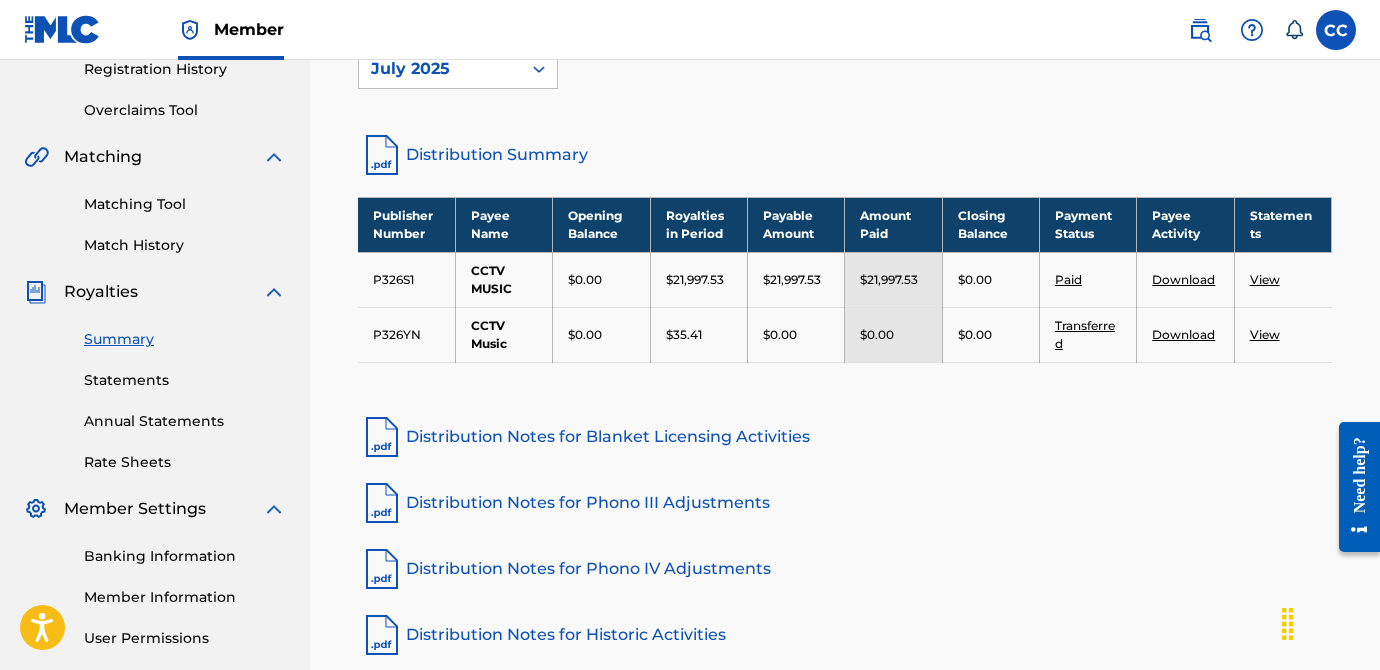click on "View" at bounding box center [1265, 279] 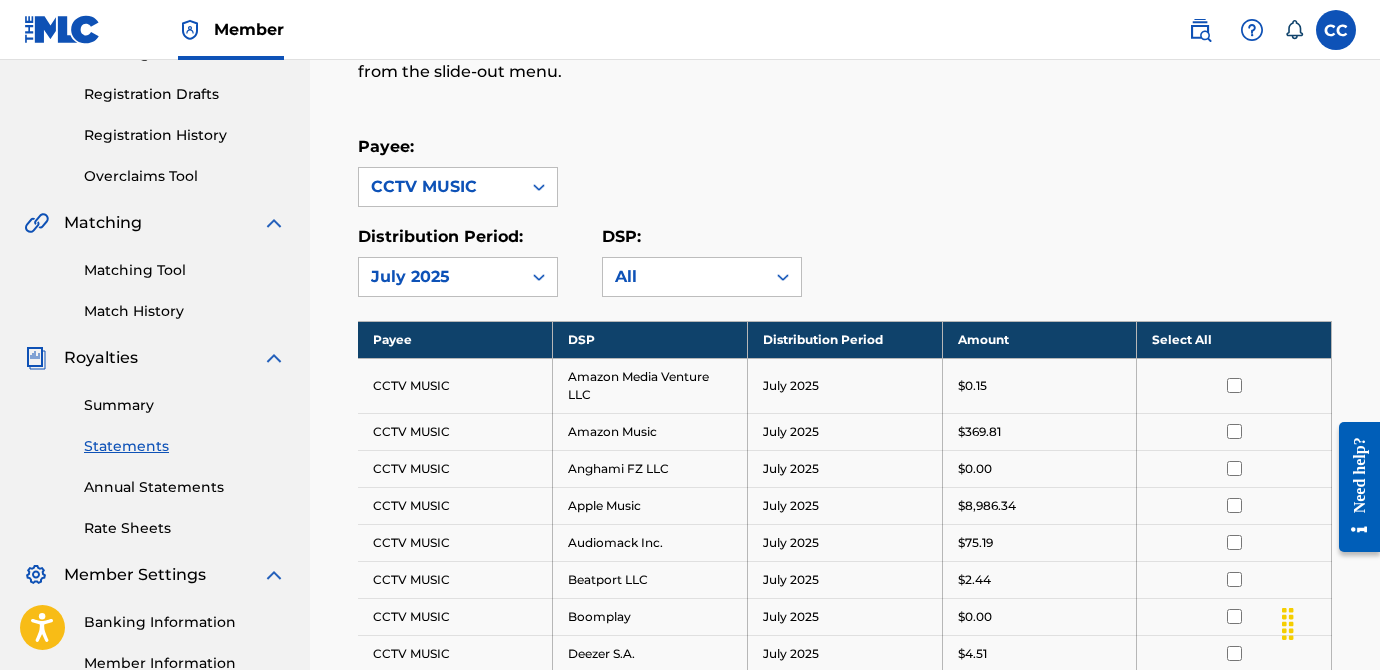 scroll, scrollTop: 0, scrollLeft: 0, axis: both 